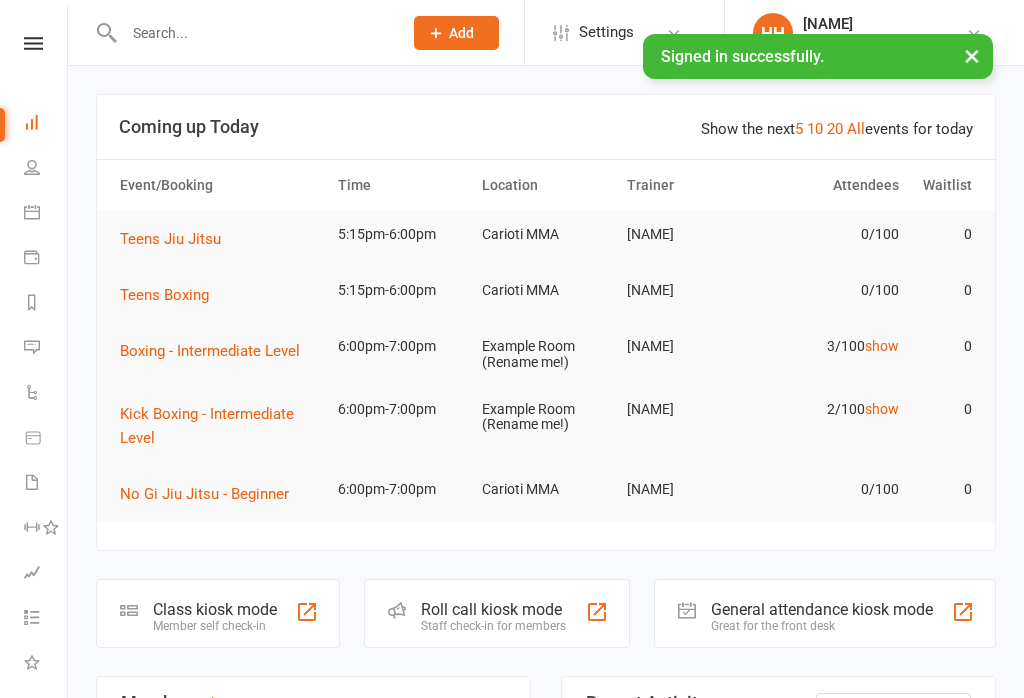 scroll, scrollTop: 0, scrollLeft: 0, axis: both 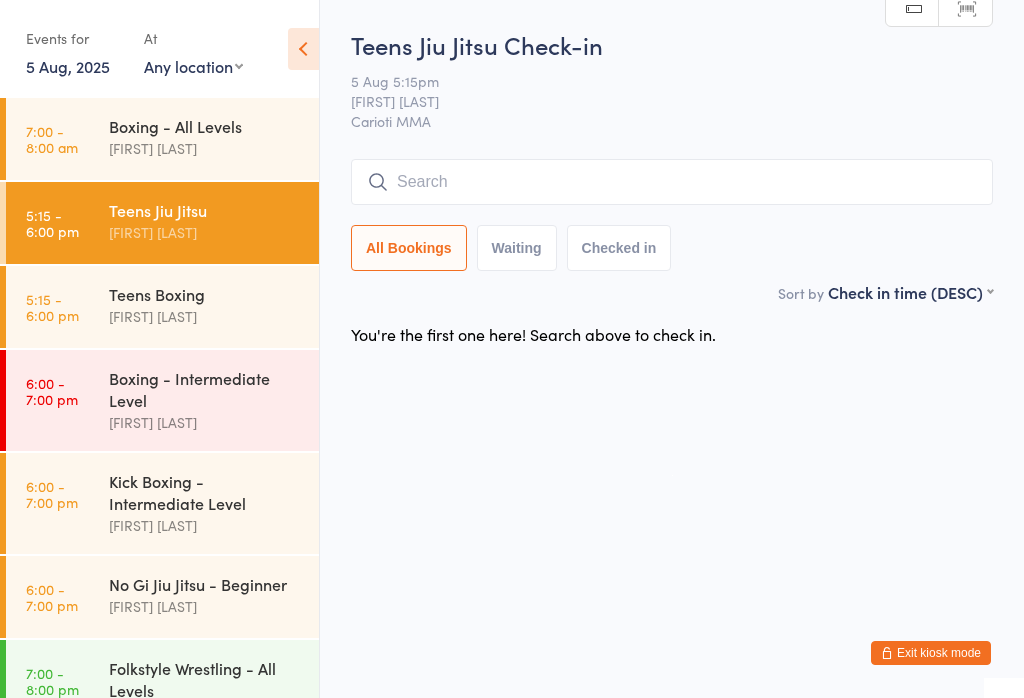 click at bounding box center [672, 182] 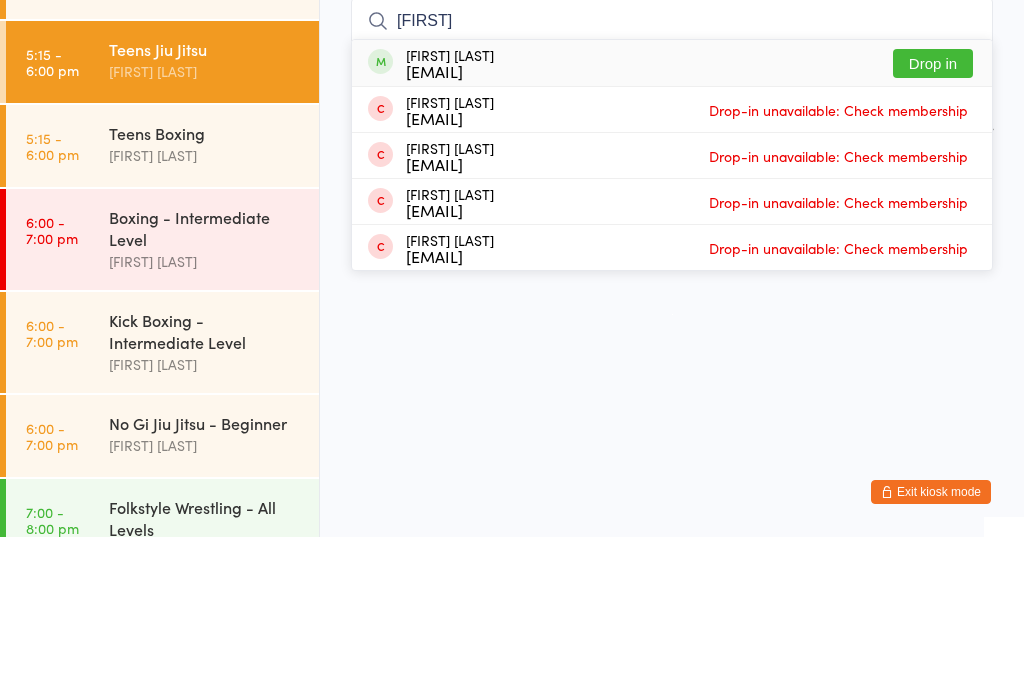 type on "[FIRST]" 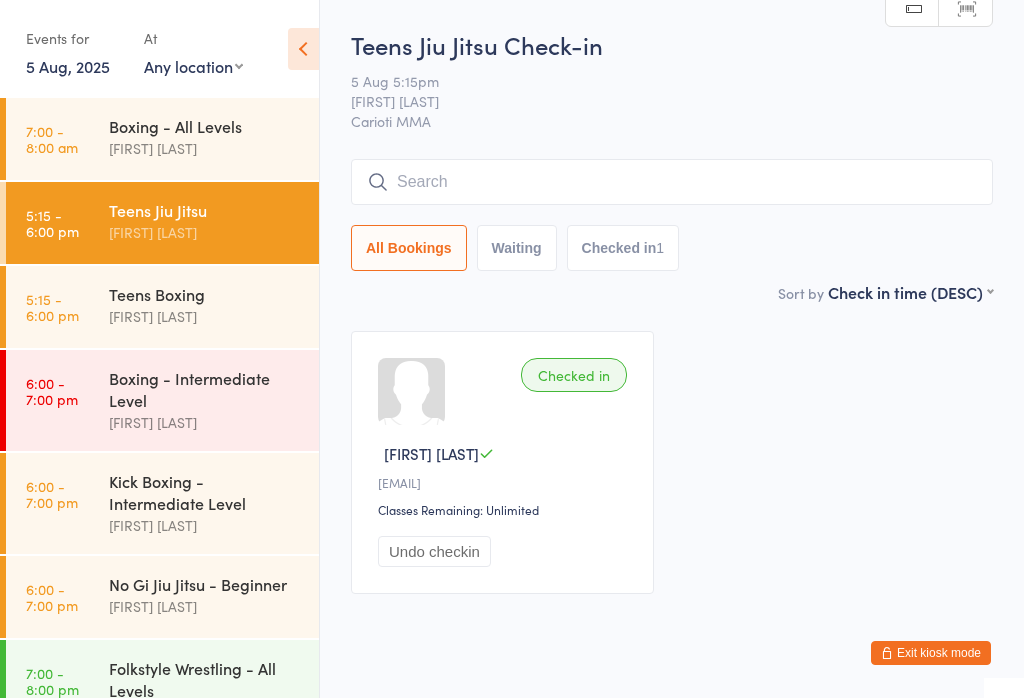 click at bounding box center [672, 182] 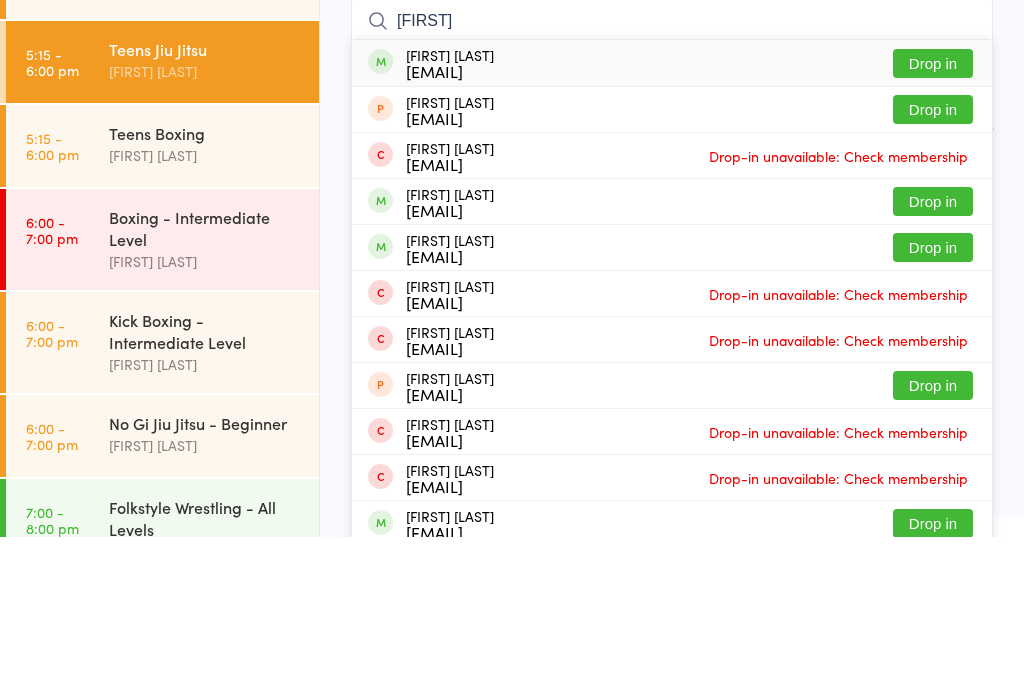 type on "[FIRST]" 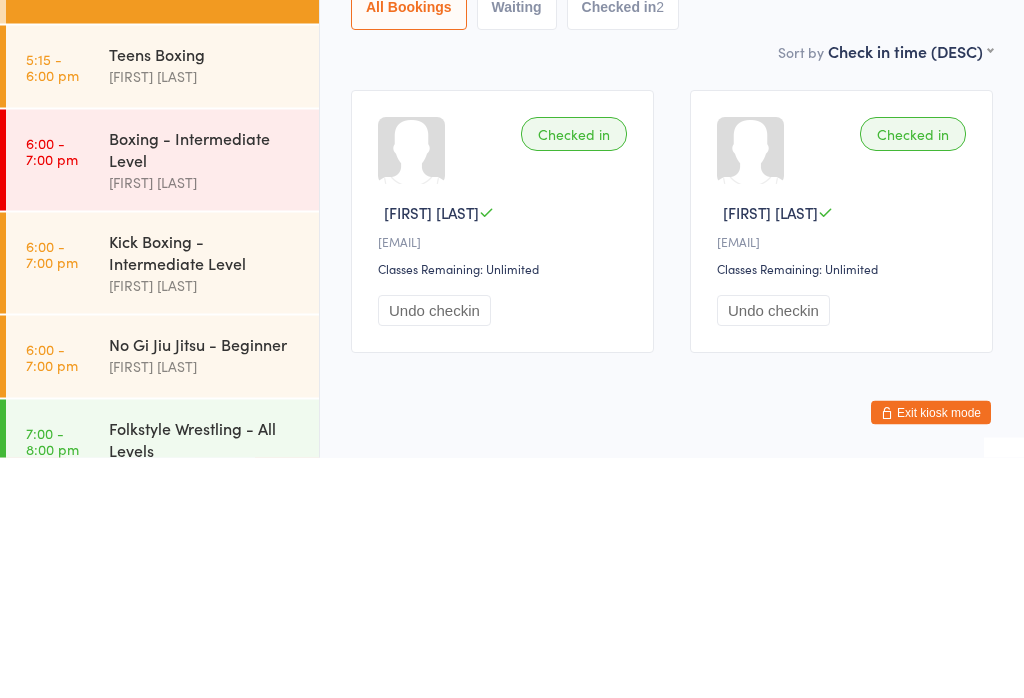 click on "Boxing - Intermediate Level" at bounding box center (205, 389) 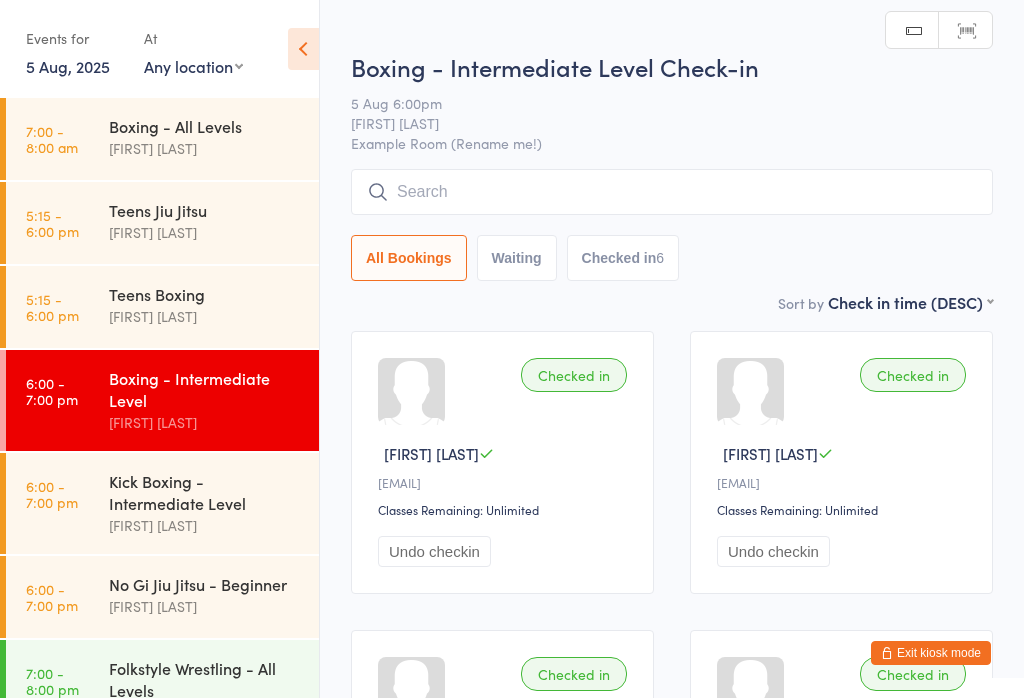 click at bounding box center [672, 192] 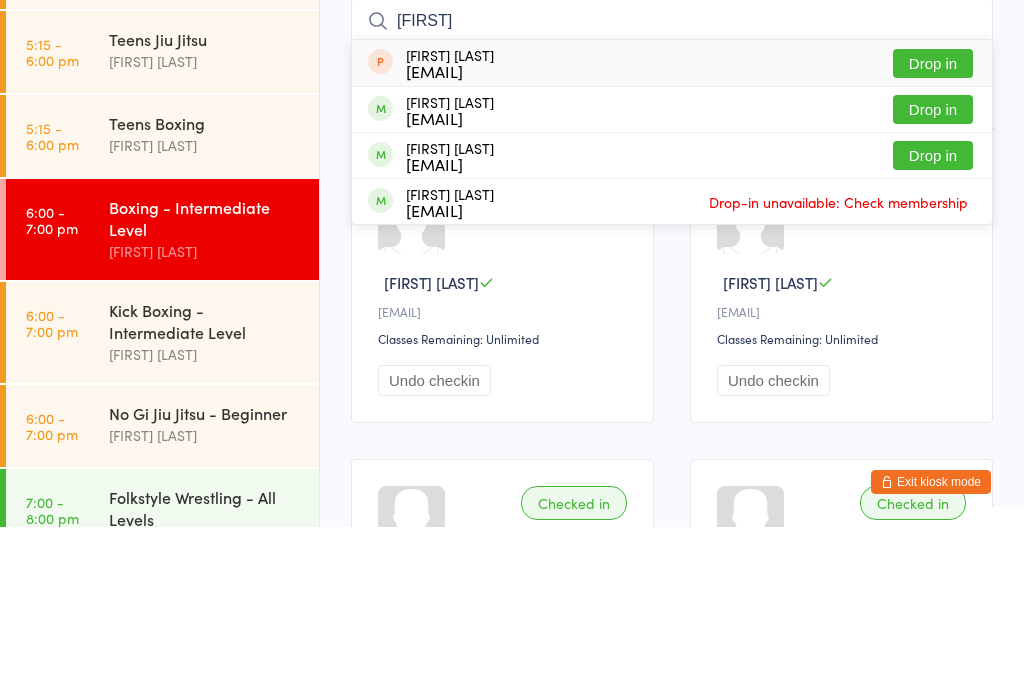type on "[FIRST]" 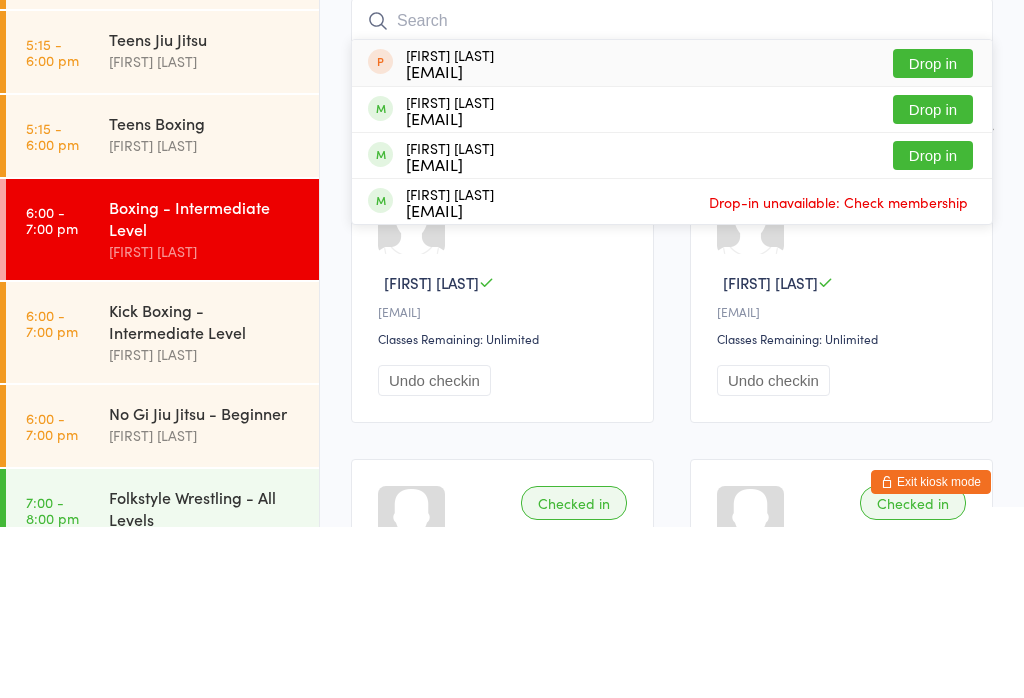 scroll, scrollTop: 171, scrollLeft: 0, axis: vertical 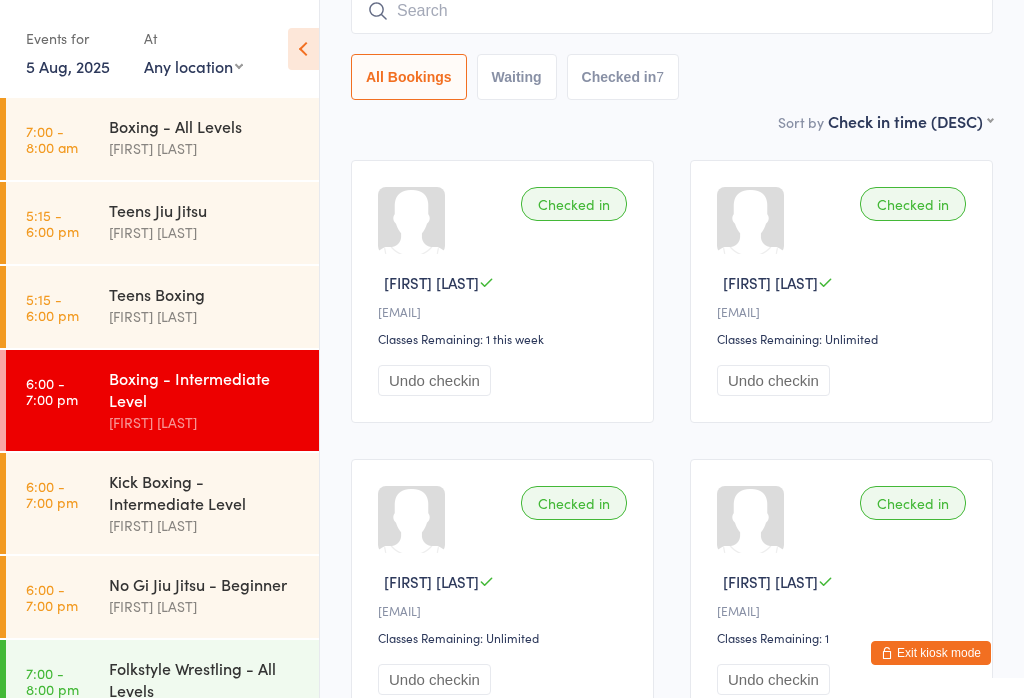 click on "6:00 - 7:00 pm Kick Boxing - Intermediate Level [FIRST] [LAST]" at bounding box center (162, 503) 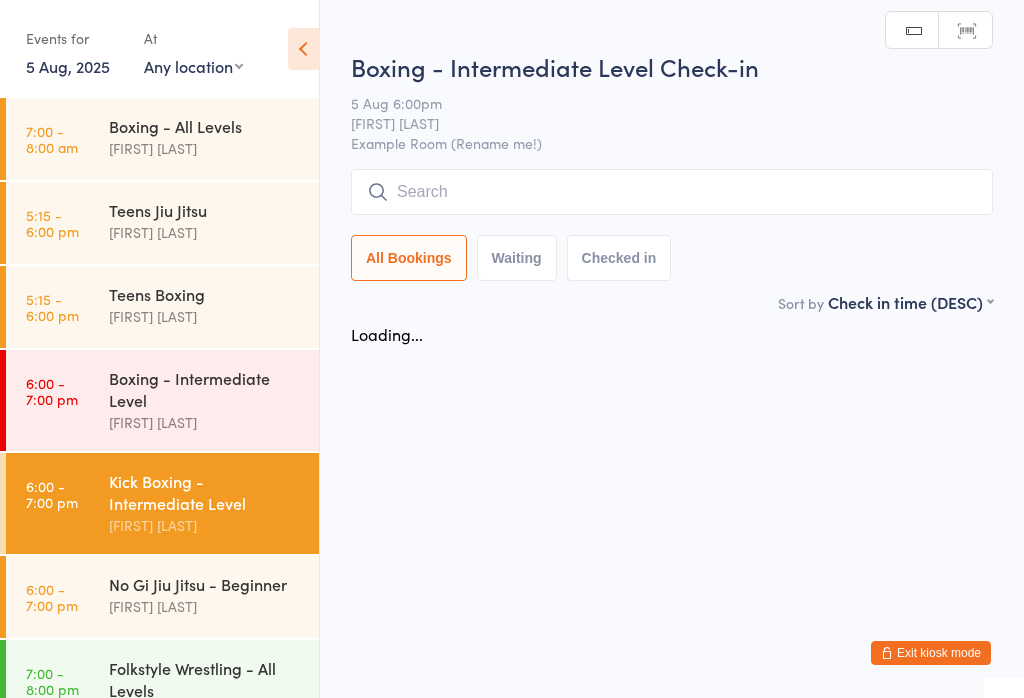 scroll, scrollTop: 0, scrollLeft: 0, axis: both 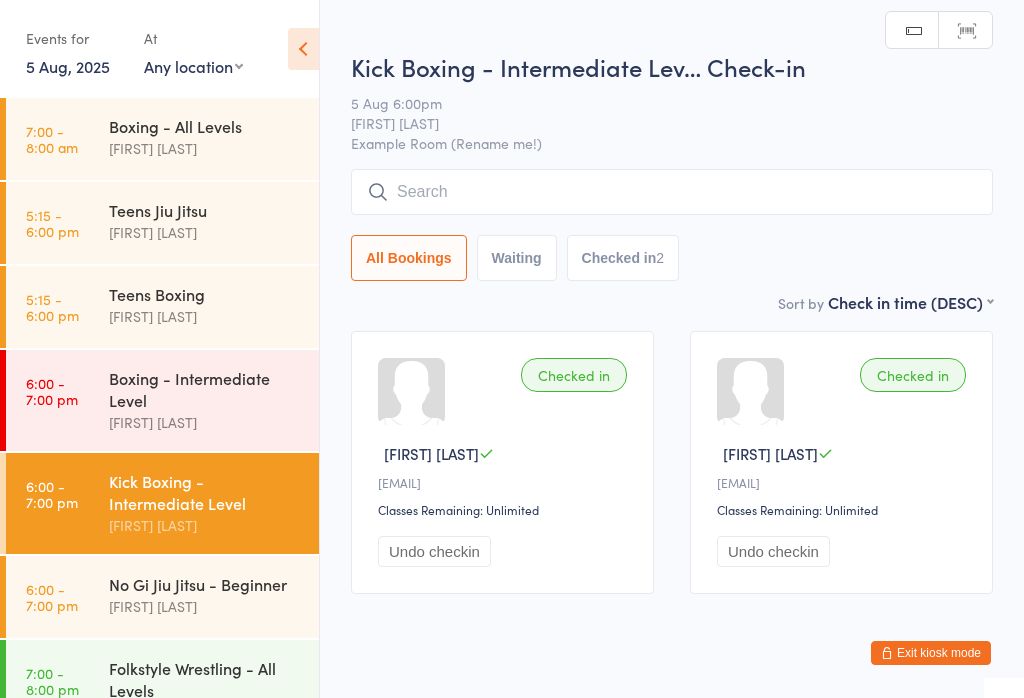 click at bounding box center [672, 192] 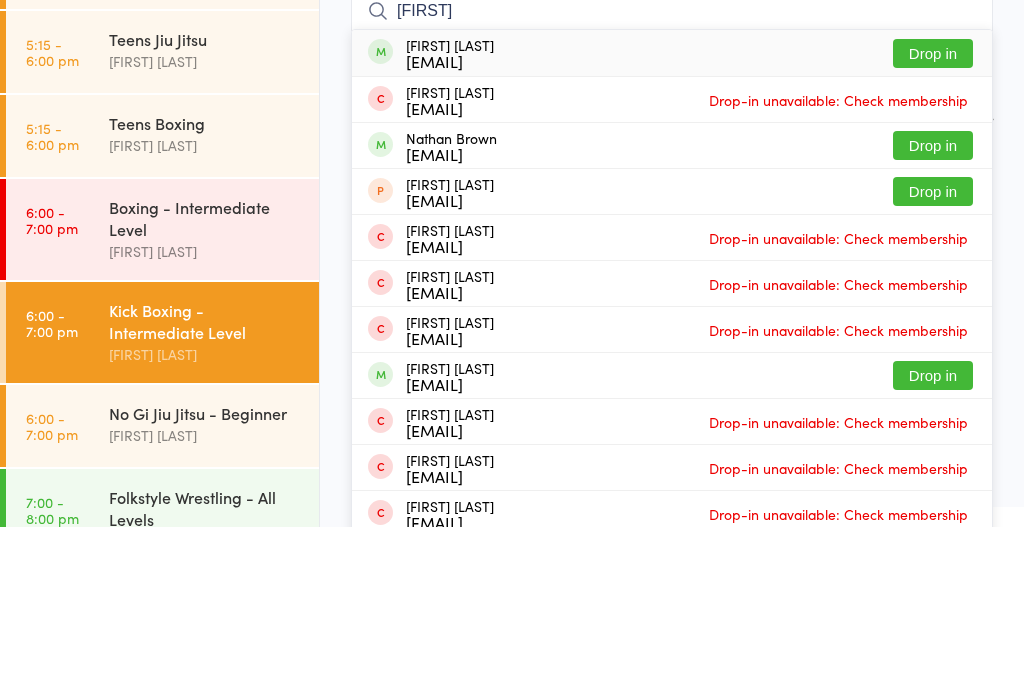 type on "[FIRST]" 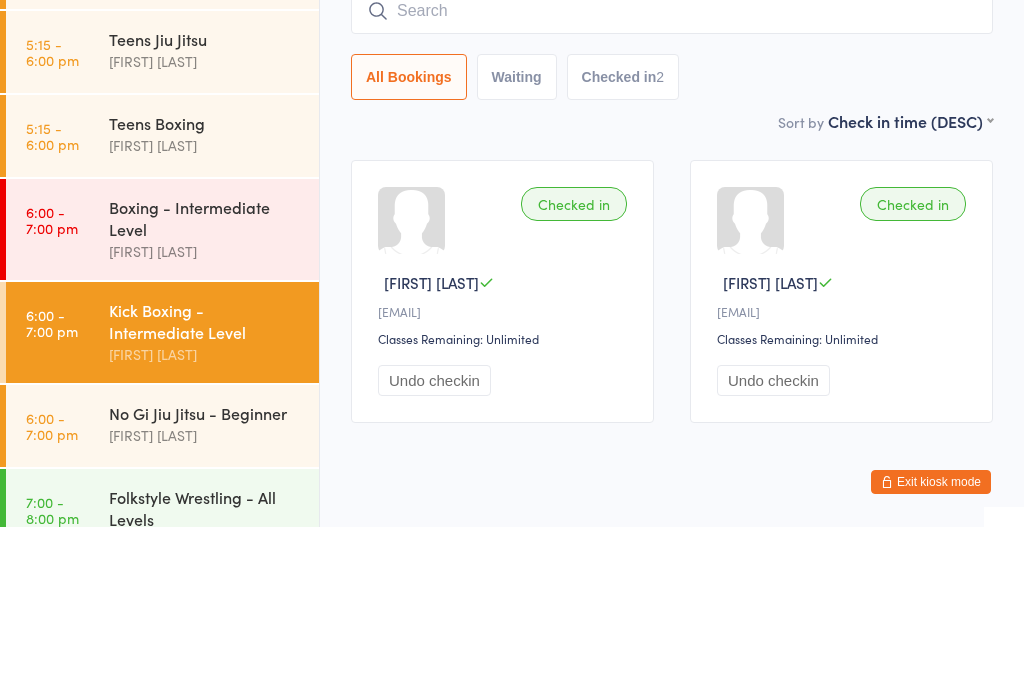 scroll, scrollTop: 60, scrollLeft: 0, axis: vertical 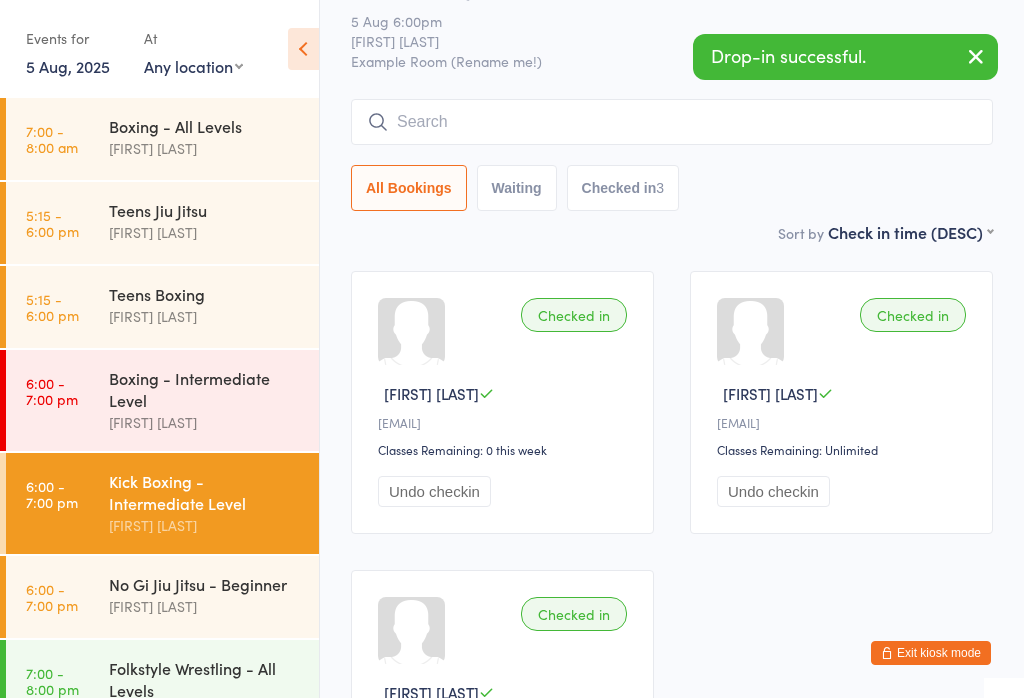 click at bounding box center (976, 56) 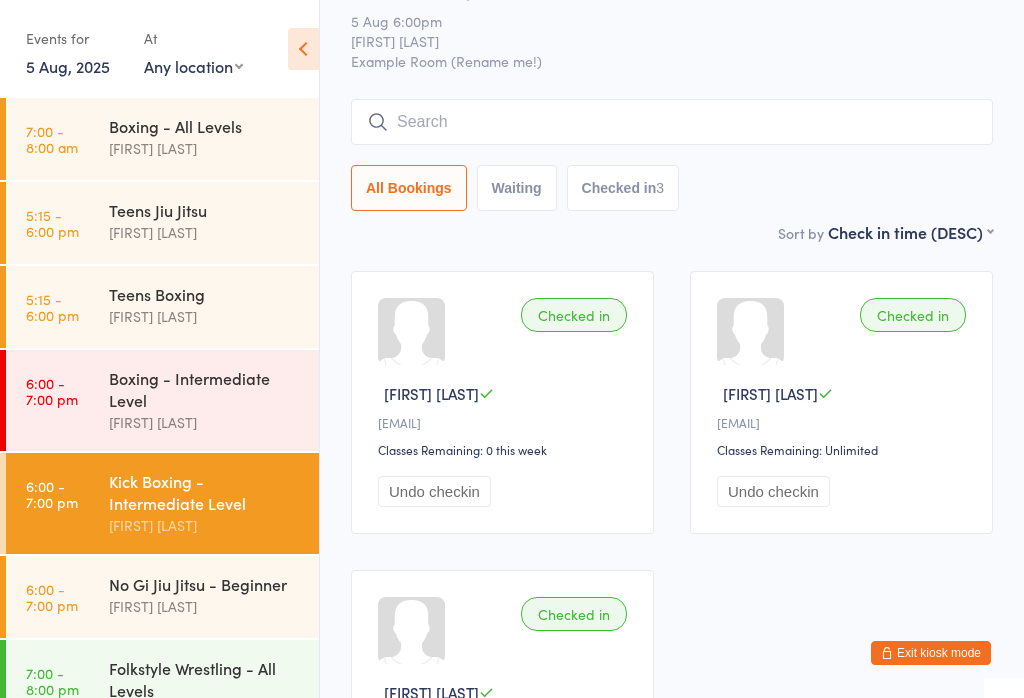 click on "Kick Boxing - Intermediate Level" at bounding box center (205, 492) 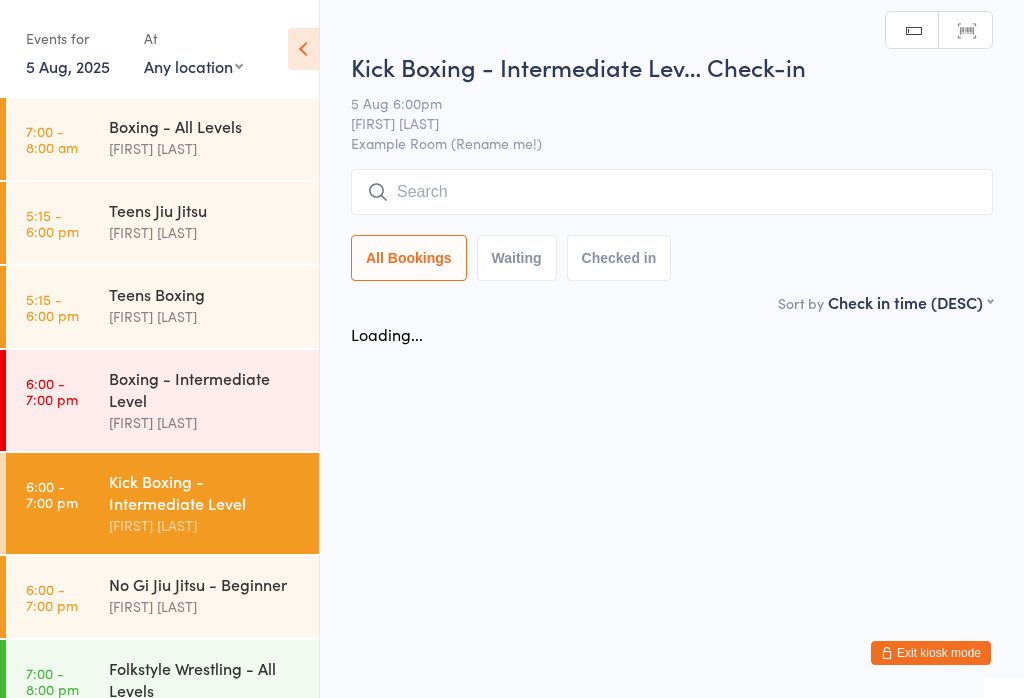 scroll, scrollTop: 0, scrollLeft: 0, axis: both 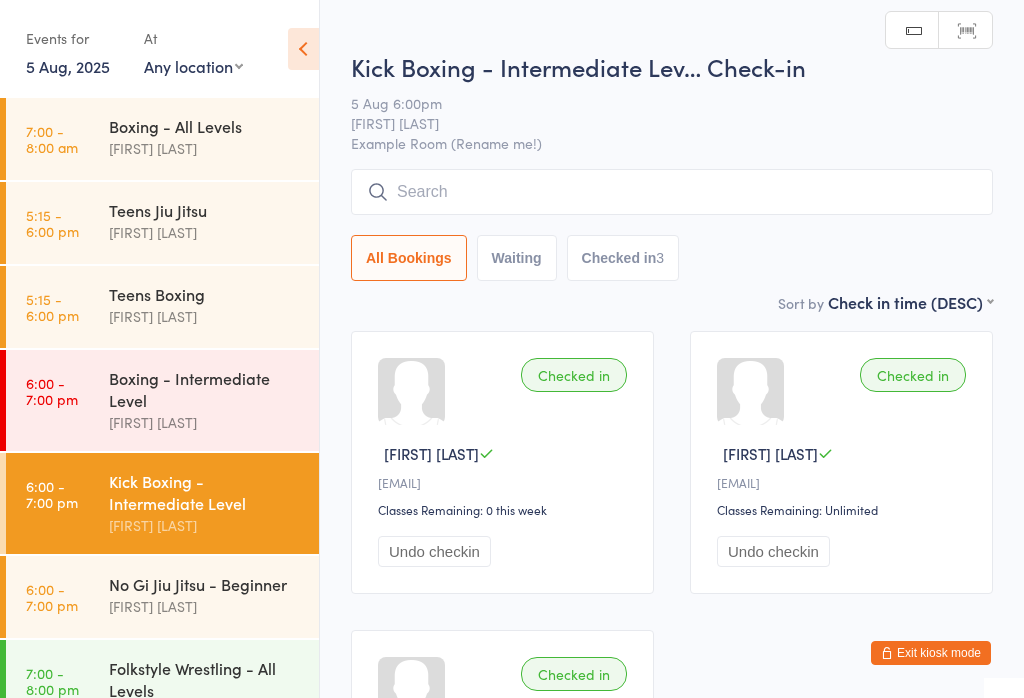 click at bounding box center [672, 192] 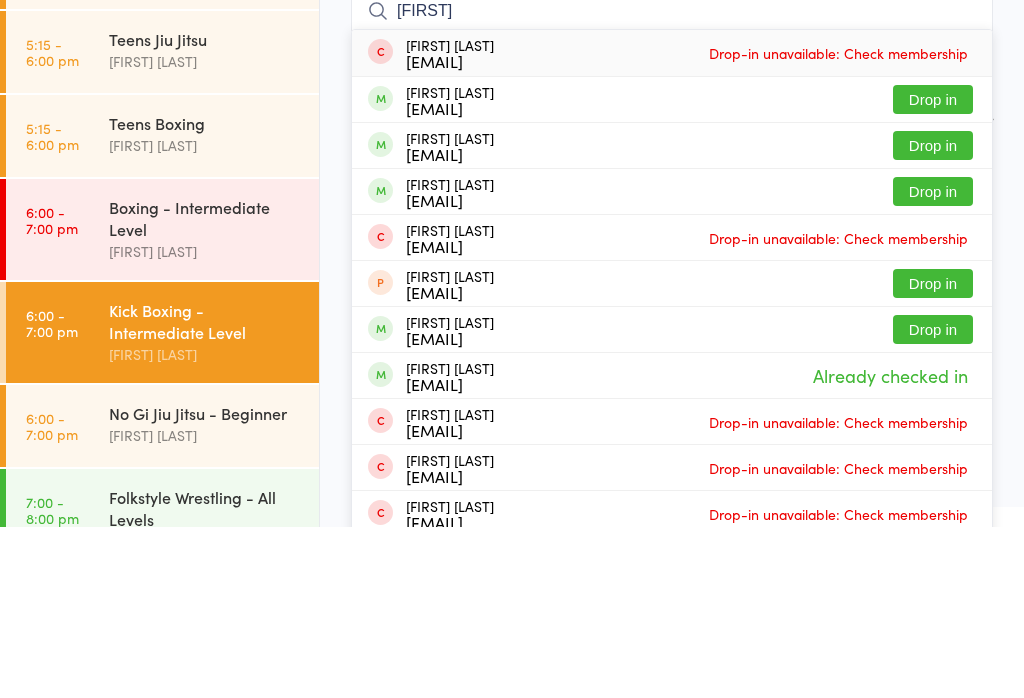 type on "[FIRST]" 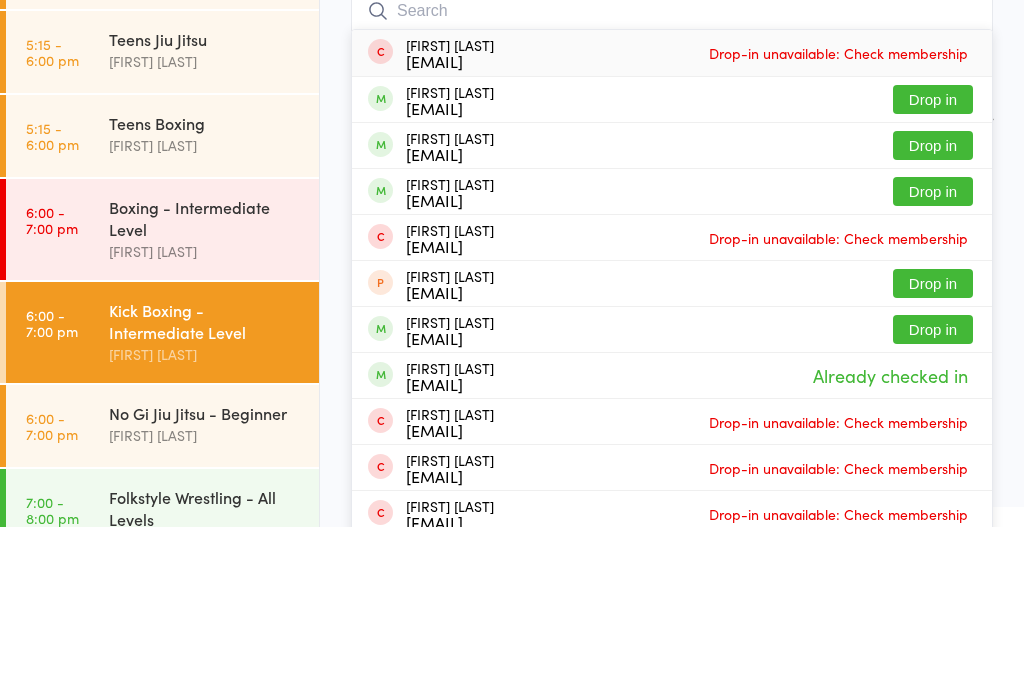 scroll, scrollTop: 171, scrollLeft: 0, axis: vertical 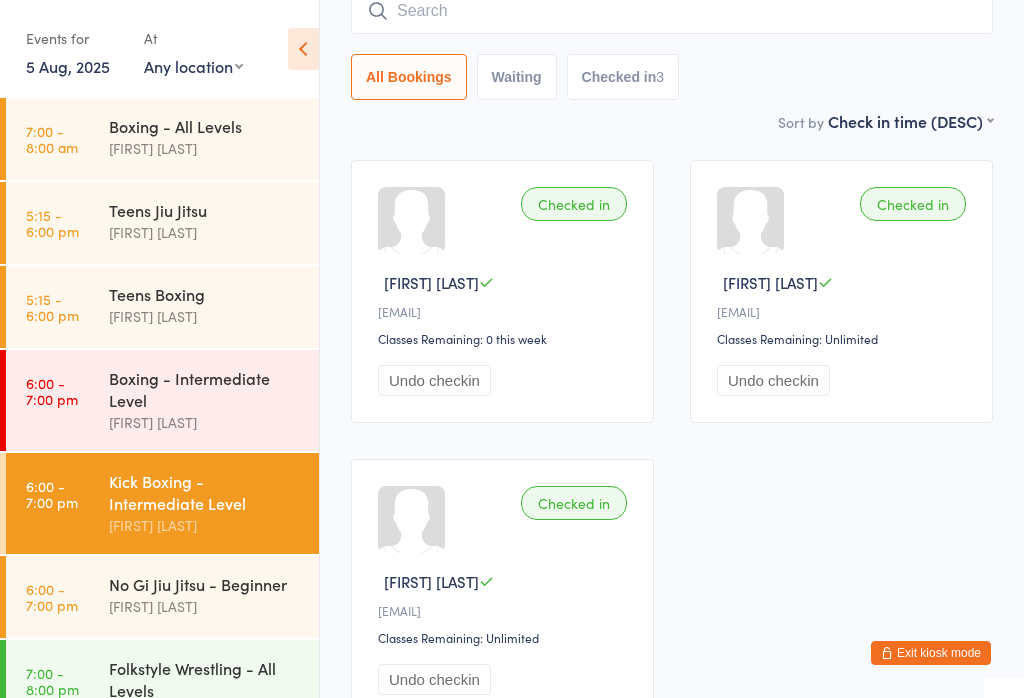 click on "Folkstyle Wrestling - All Levels" at bounding box center (205, 679) 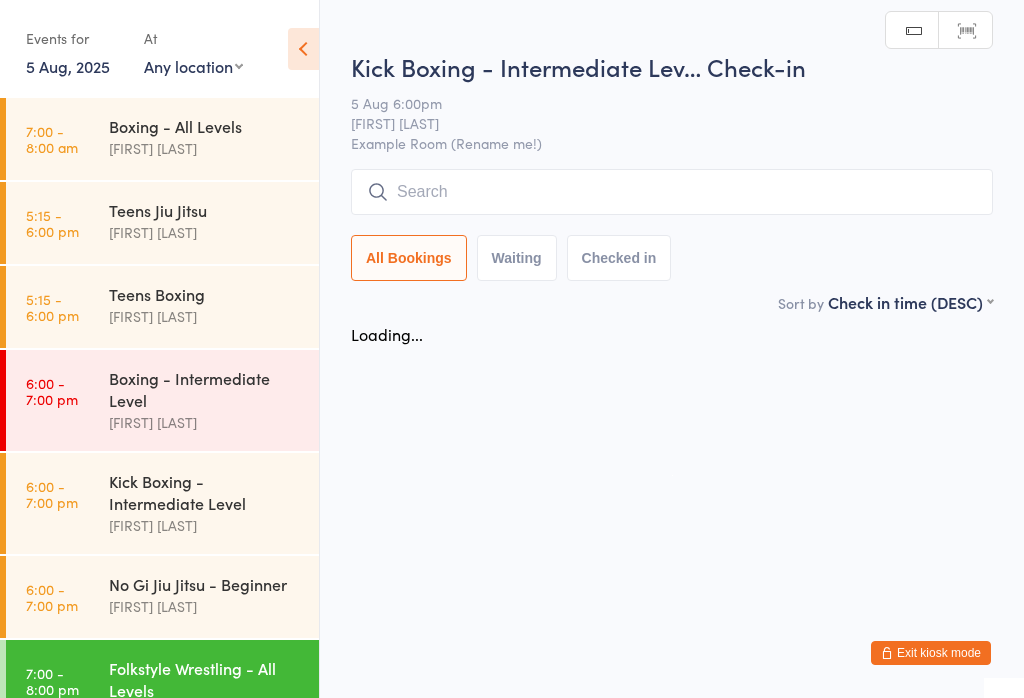 scroll, scrollTop: 0, scrollLeft: 0, axis: both 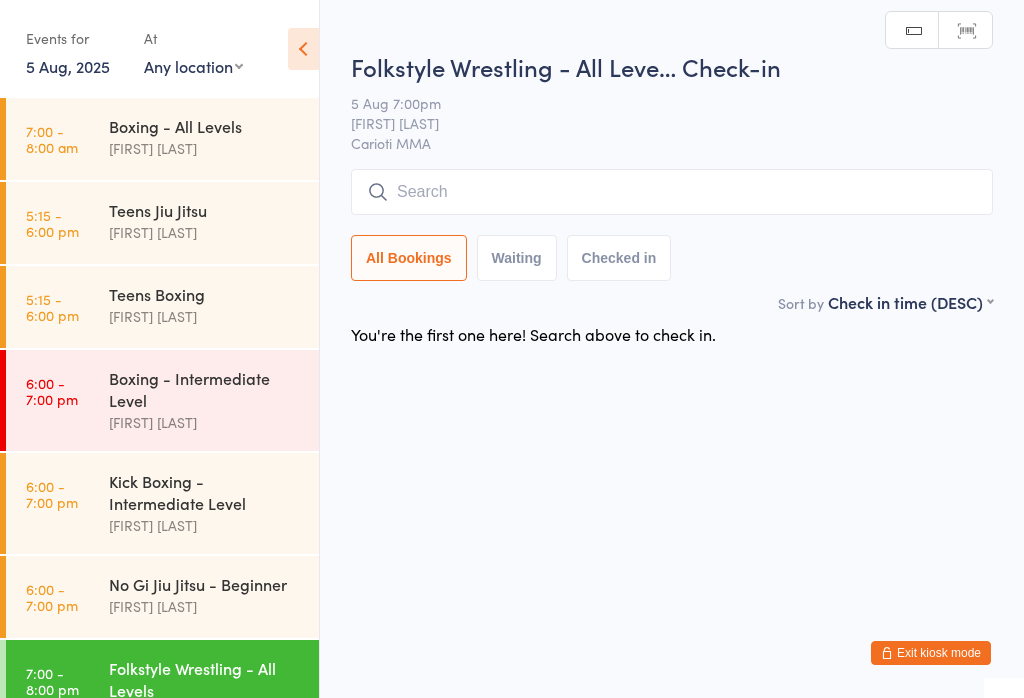 click at bounding box center [672, 192] 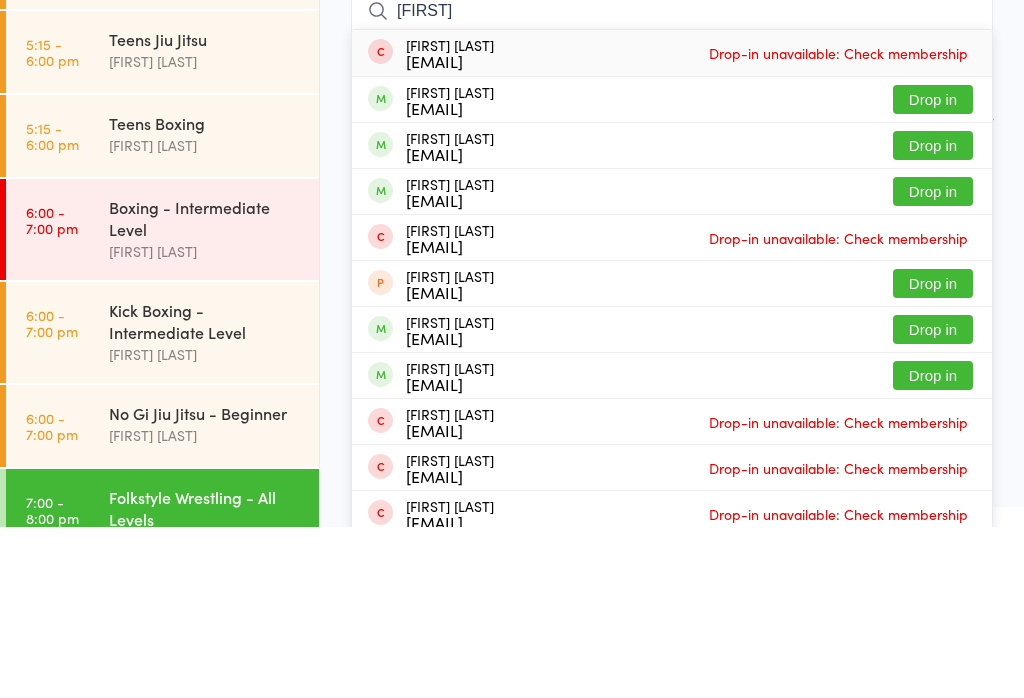 type on "[FIRST]" 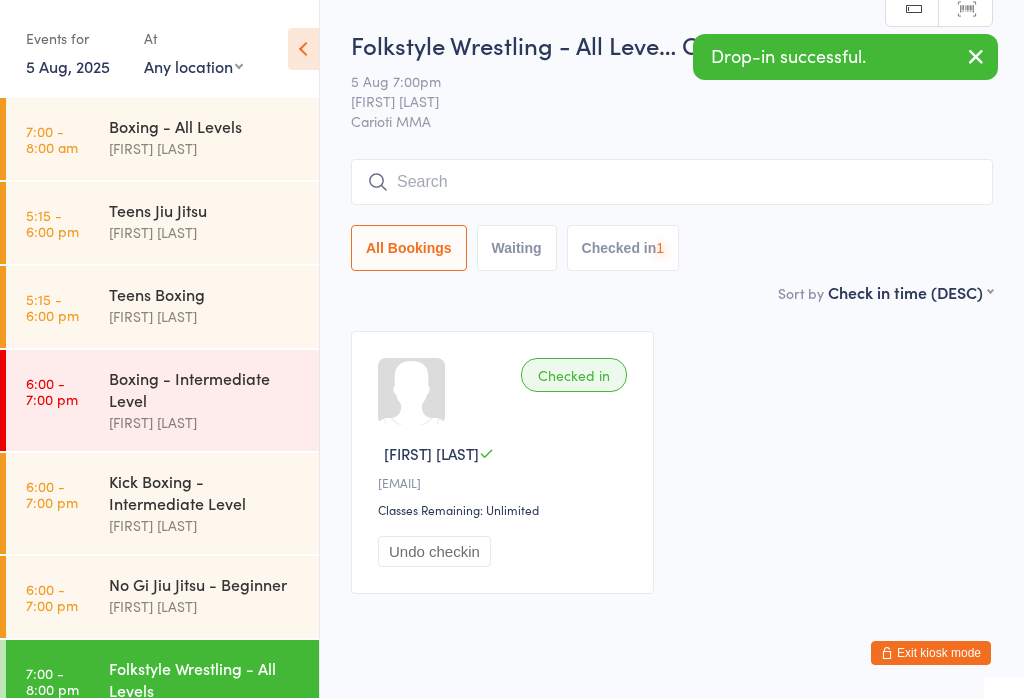 click on "Kick Boxing - Intermediate Level" at bounding box center (205, 492) 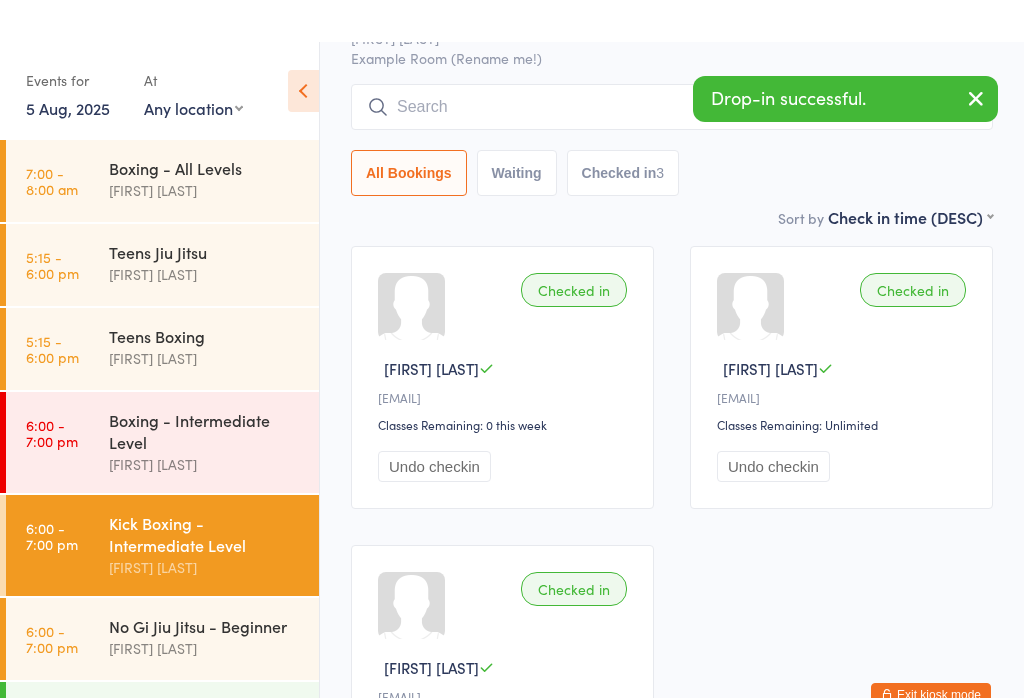 scroll, scrollTop: 0, scrollLeft: 0, axis: both 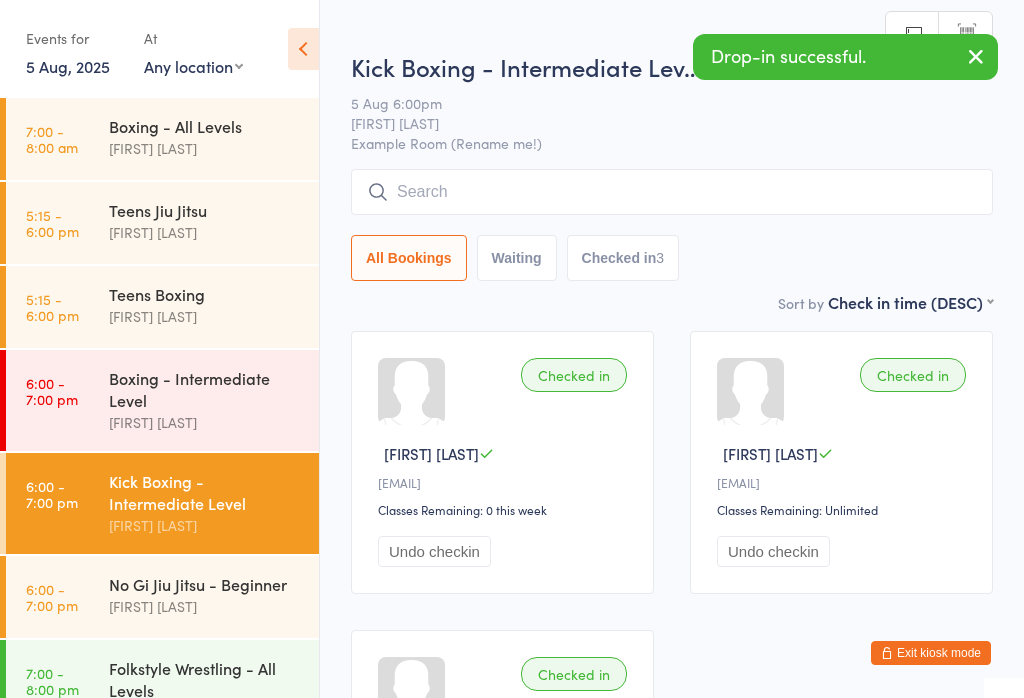 click at bounding box center (672, 192) 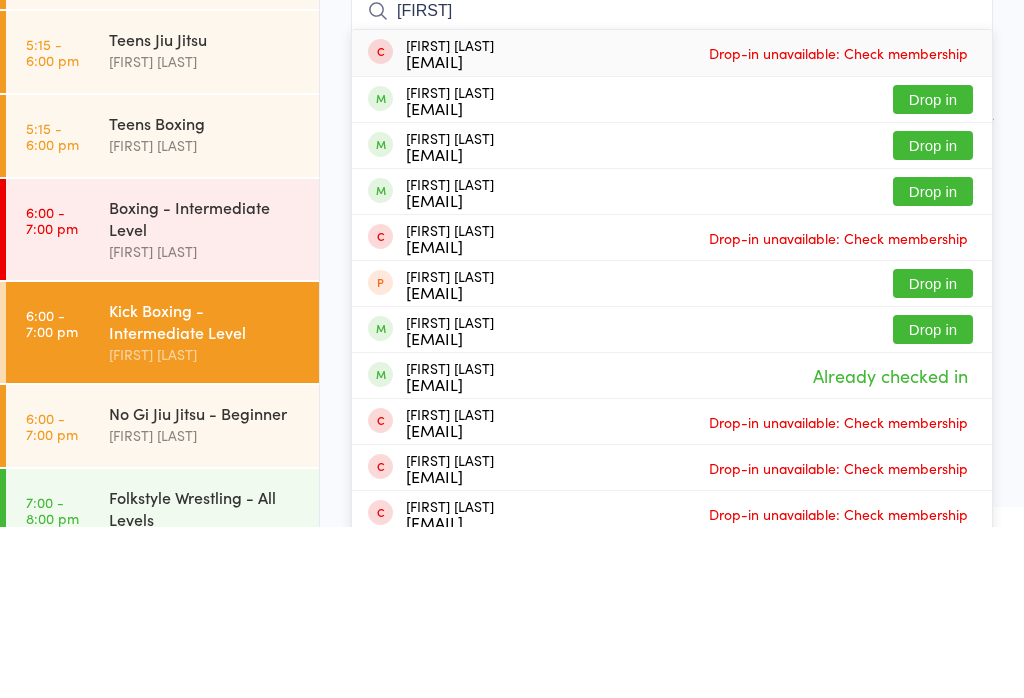 type on "[FIRST]" 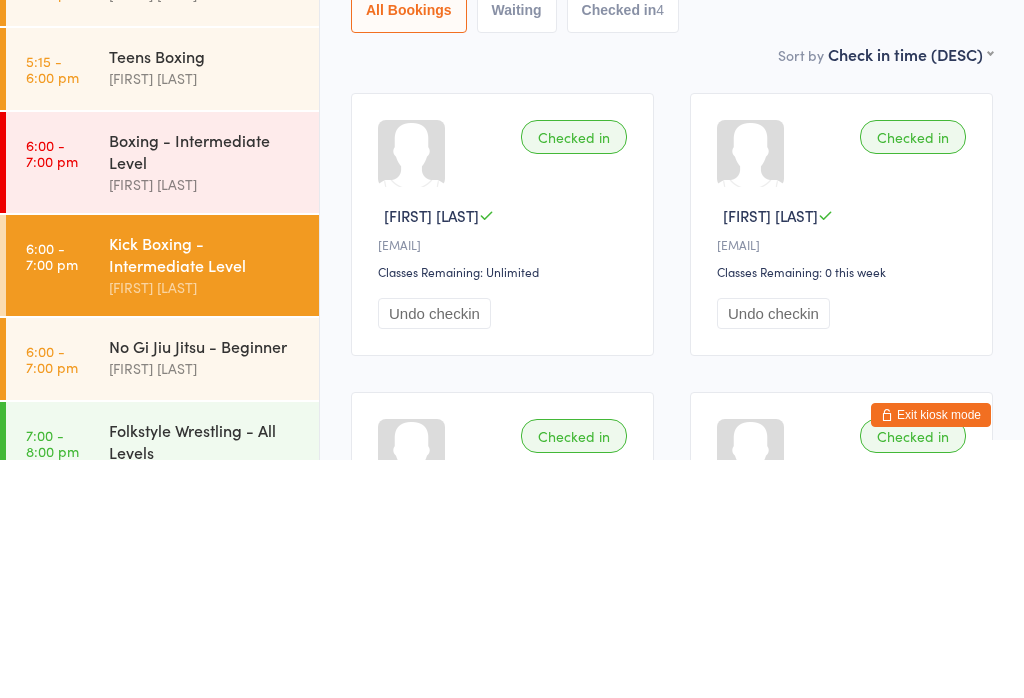 click on "Boxing - Intermediate Level" at bounding box center [205, 389] 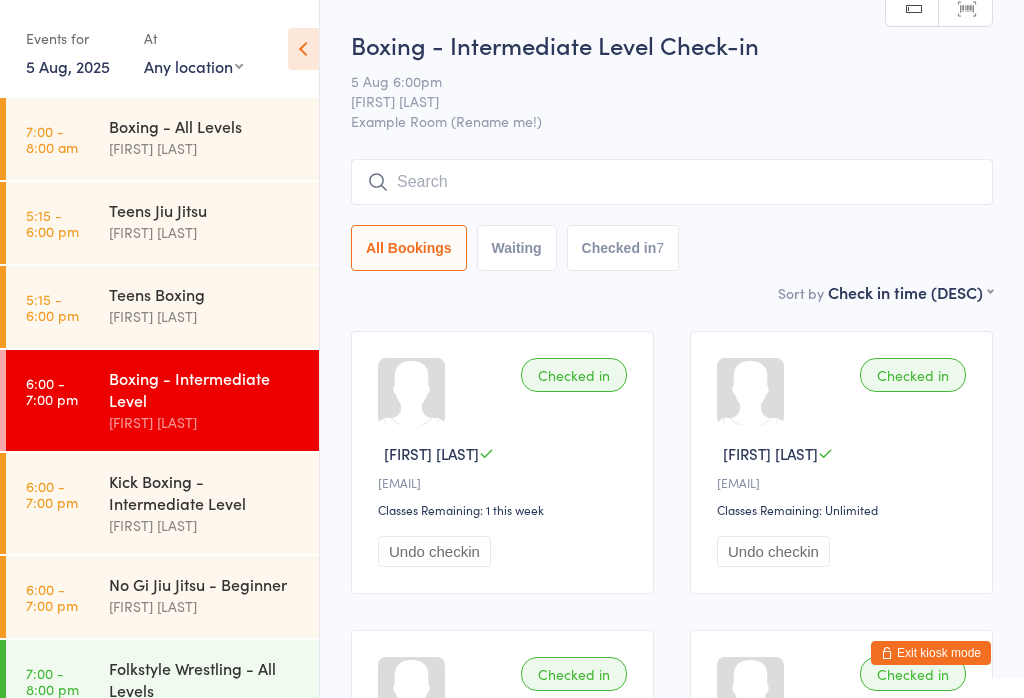 click at bounding box center [672, 182] 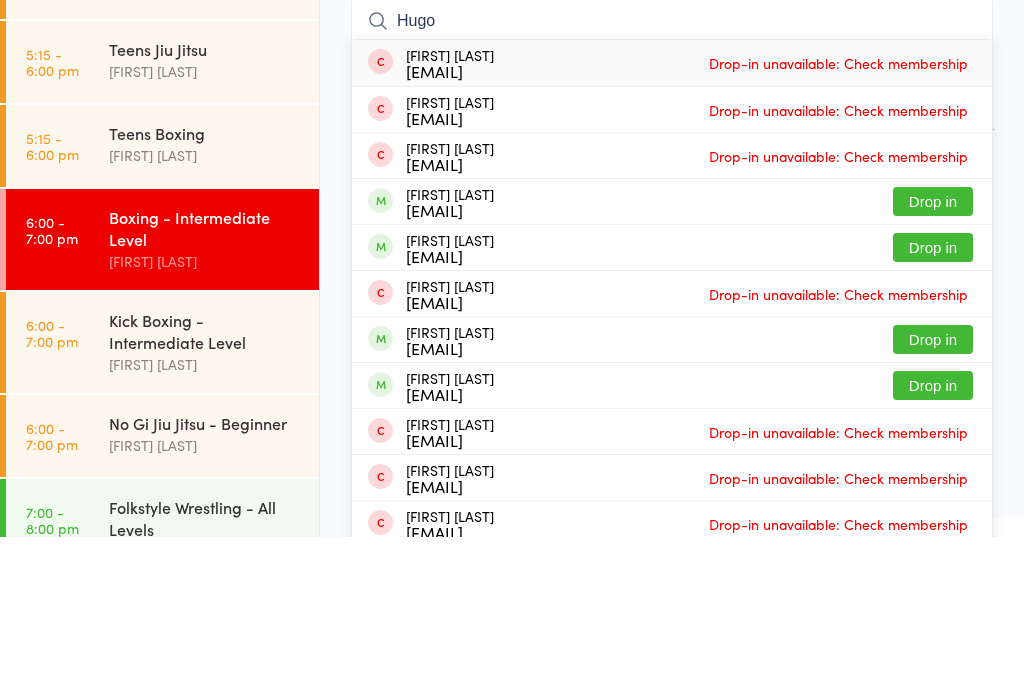 type on "Hugo" 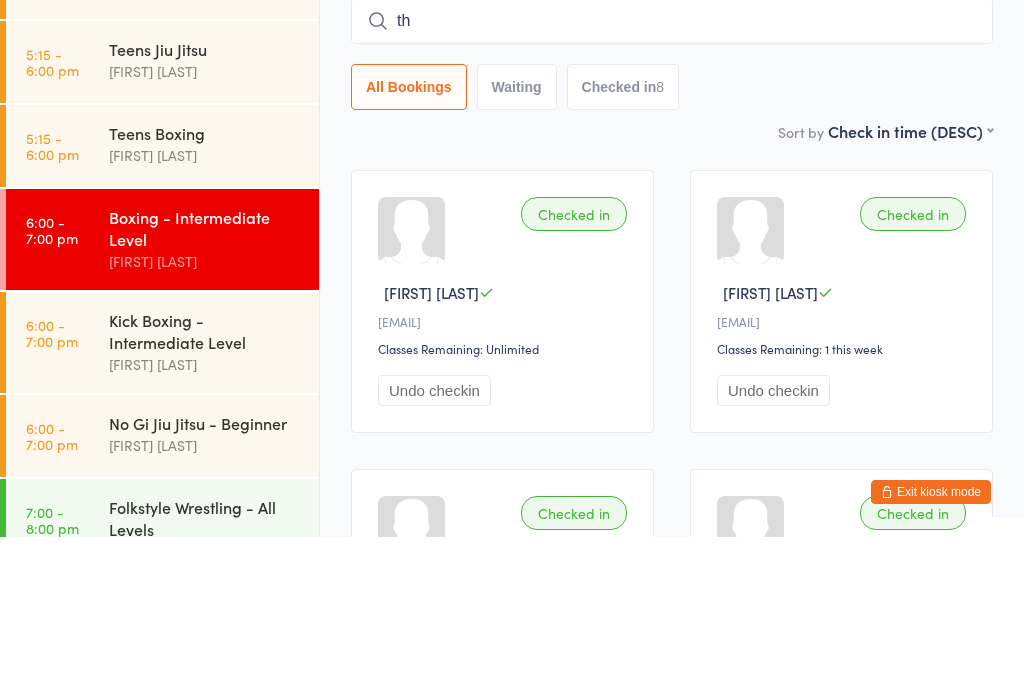 type on "t" 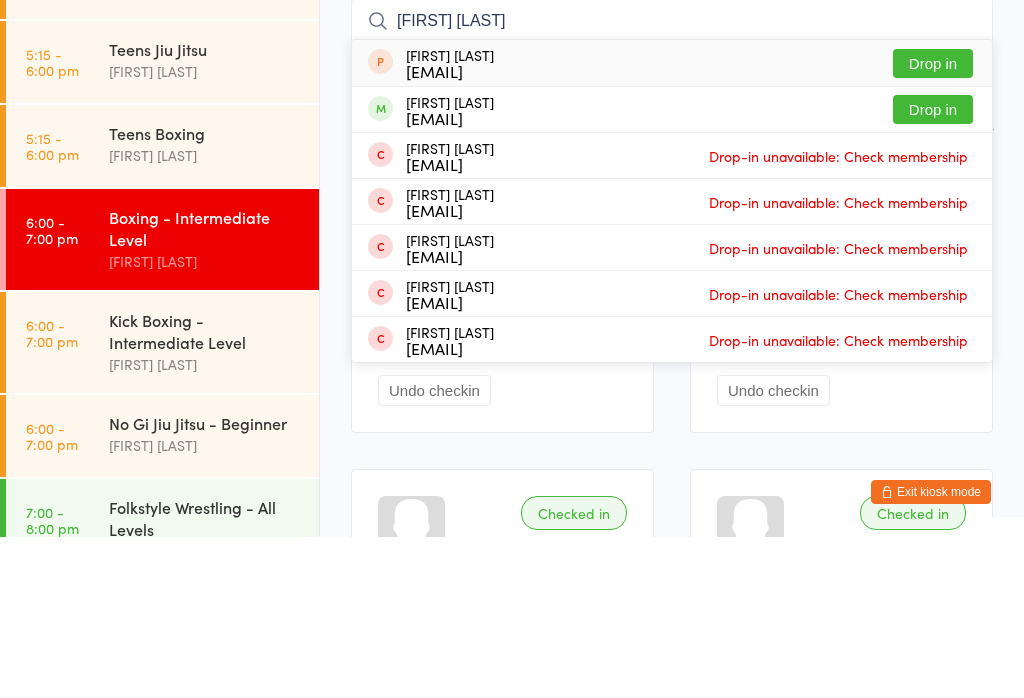 type on "[FIRST] [LAST]" 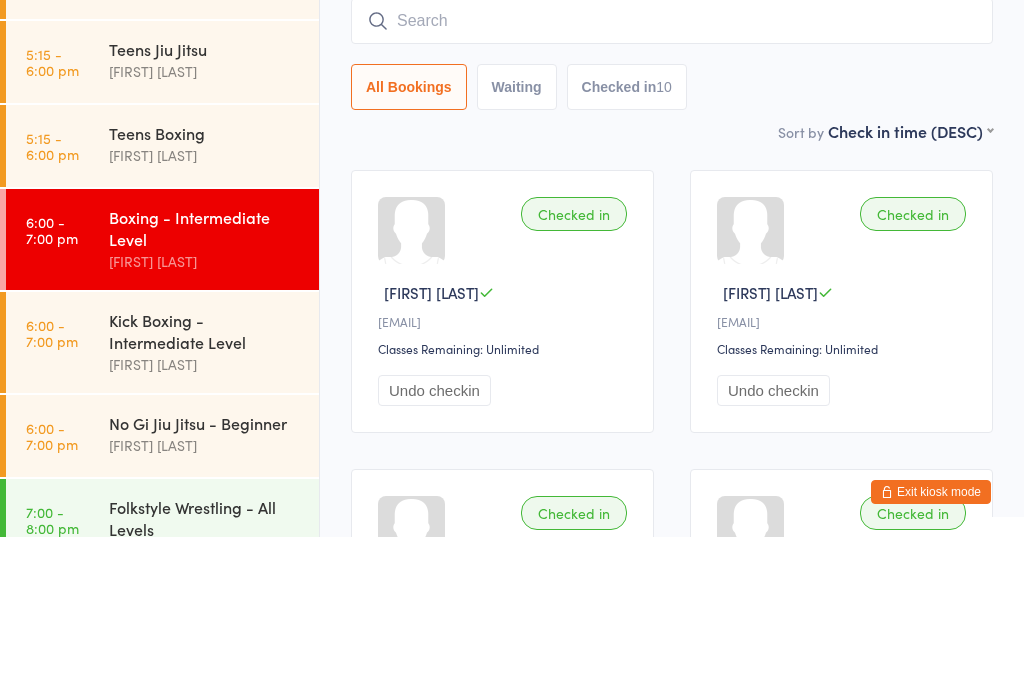 click on "Sort by   Check in time (DESC) First name (ASC) First name (DESC) Last name (ASC) Last name (DESC) Check in time (ASC) Check in time (DESC)" at bounding box center (672, 292) 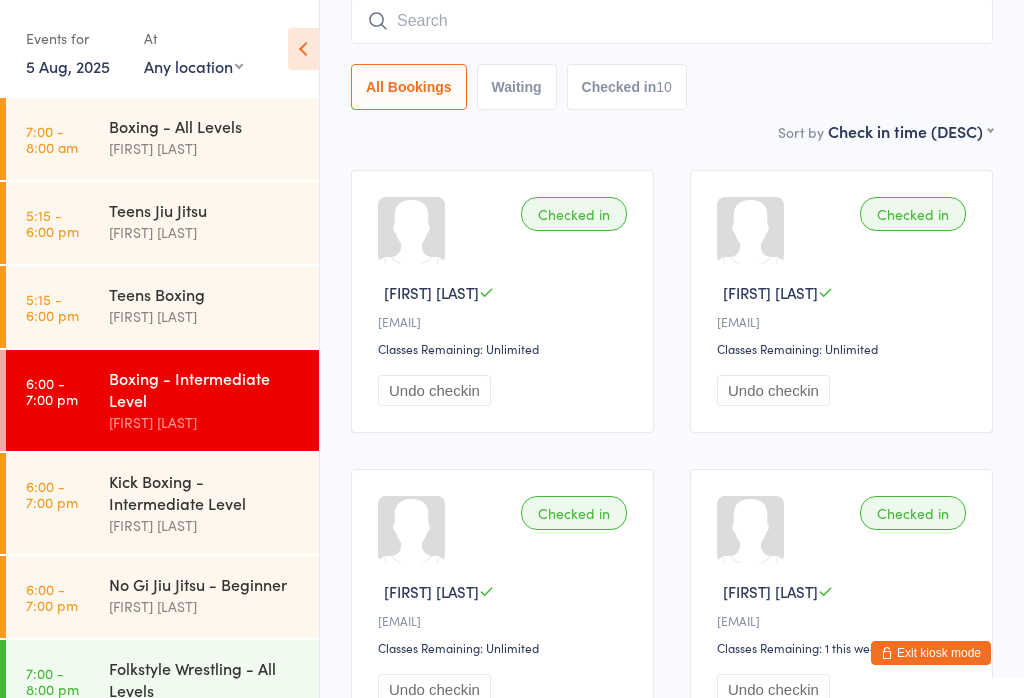 click at bounding box center [672, 21] 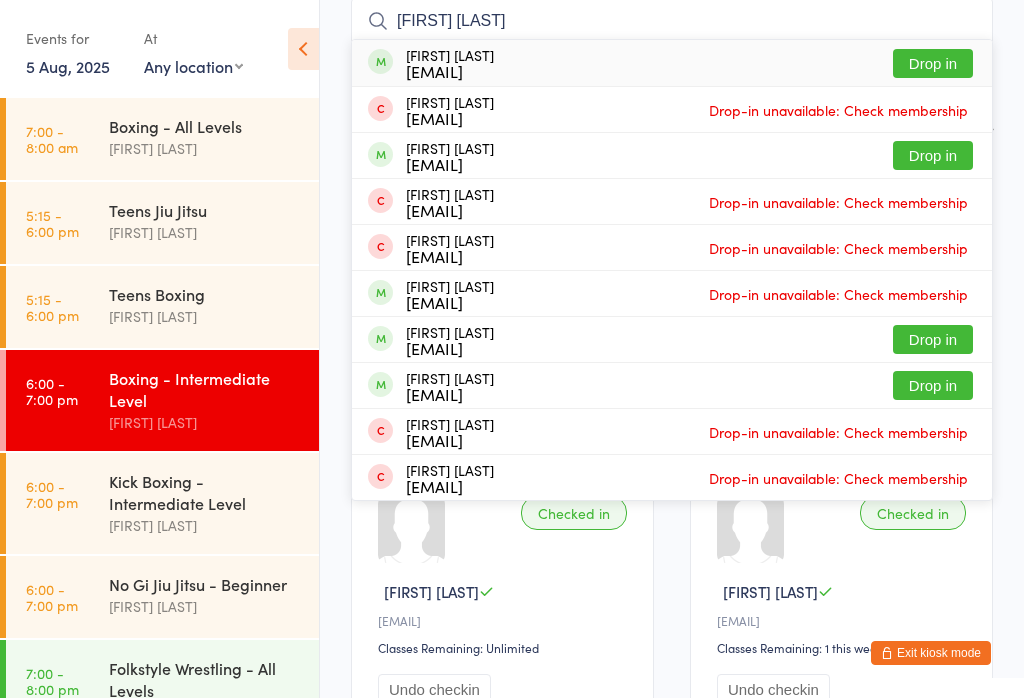 type on "[FIRST] [LAST]" 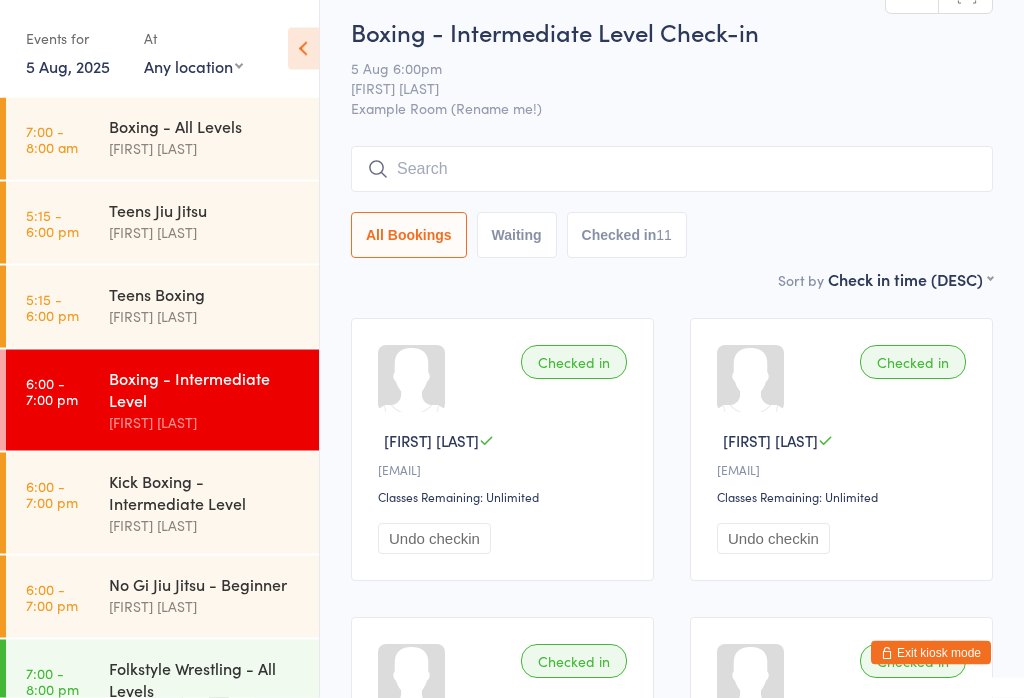 scroll, scrollTop: 9, scrollLeft: 0, axis: vertical 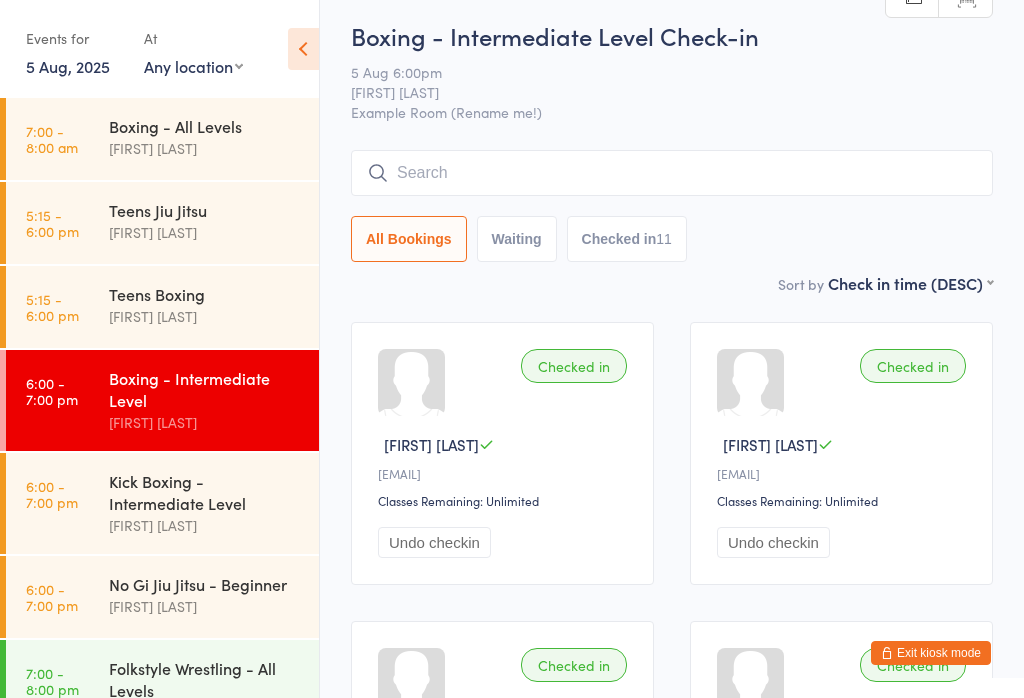 click at bounding box center [672, 173] 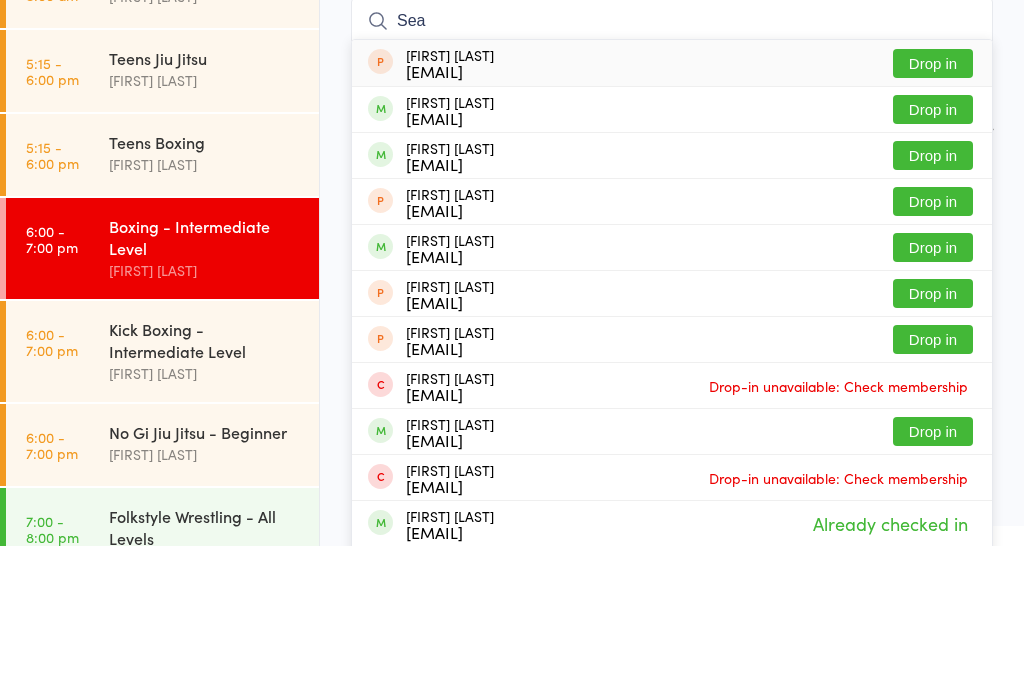 type on "Sea" 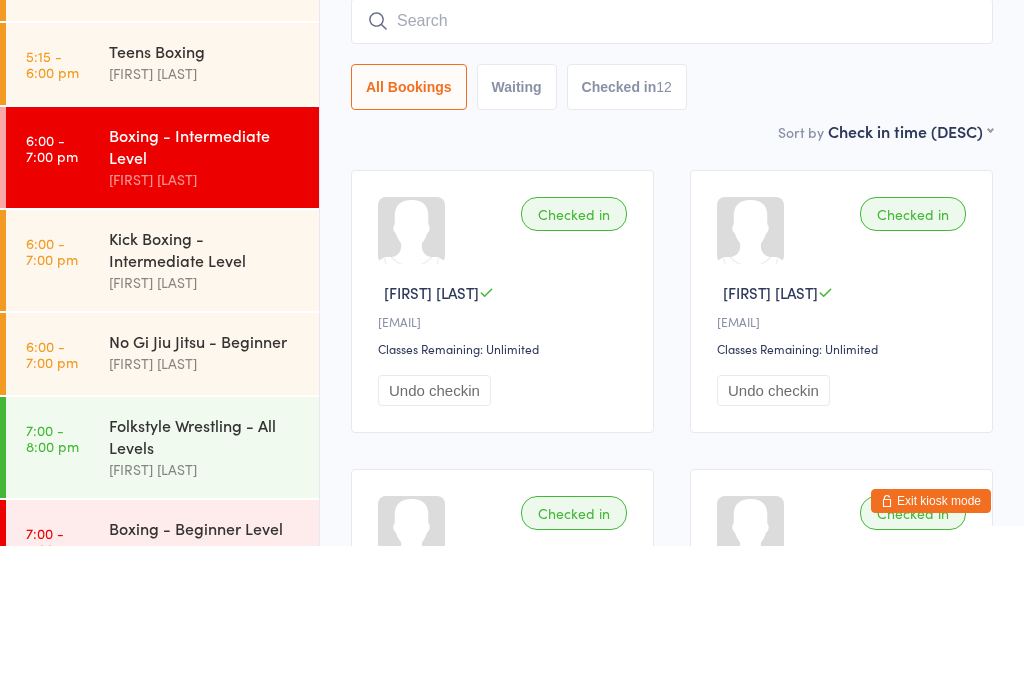 scroll, scrollTop: 114, scrollLeft: 0, axis: vertical 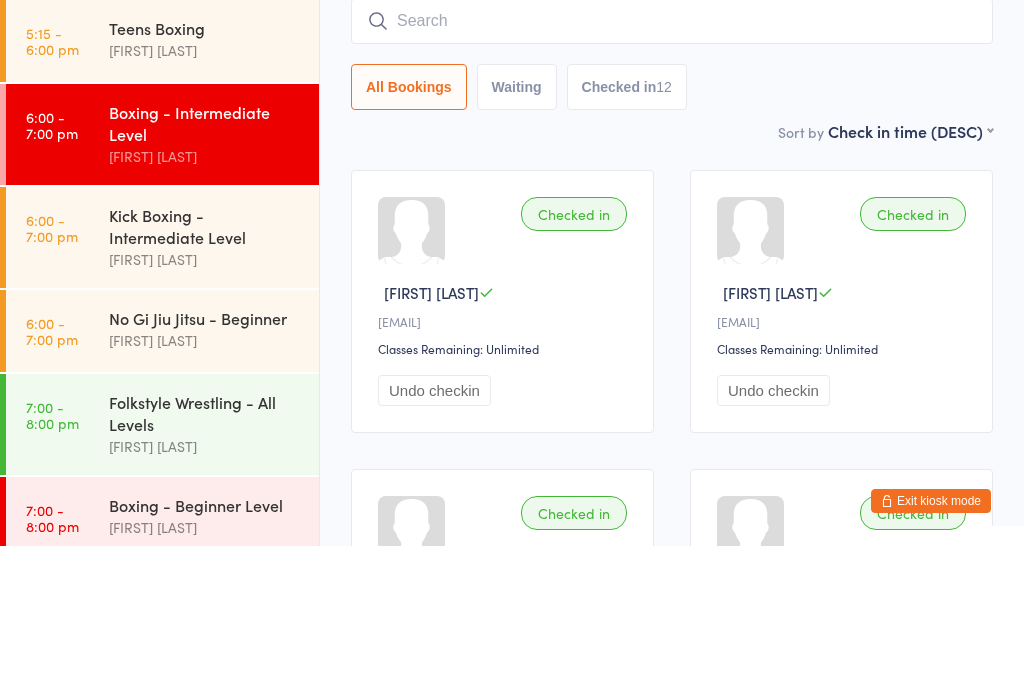 click on "Kick Boxing - Intermediate Level" at bounding box center [205, 378] 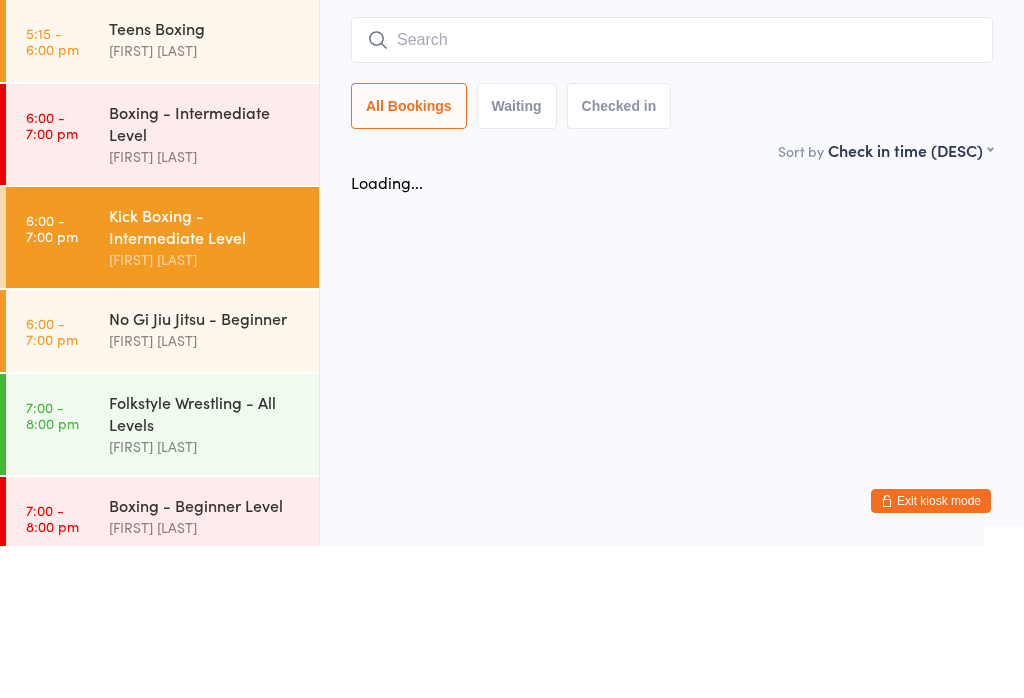 scroll, scrollTop: 0, scrollLeft: 0, axis: both 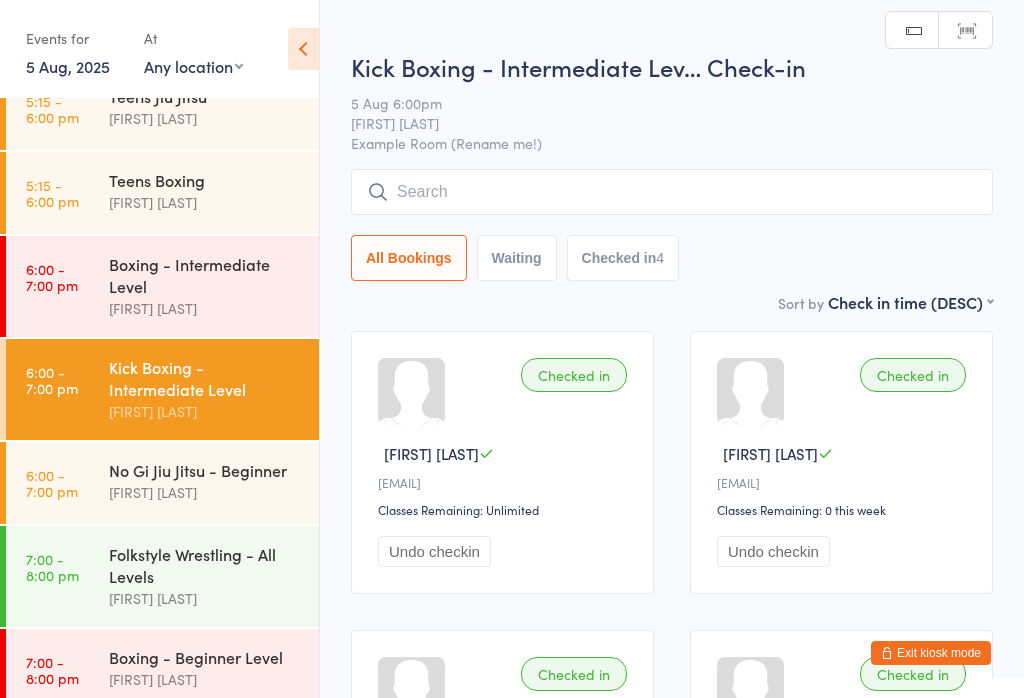 click at bounding box center [672, 192] 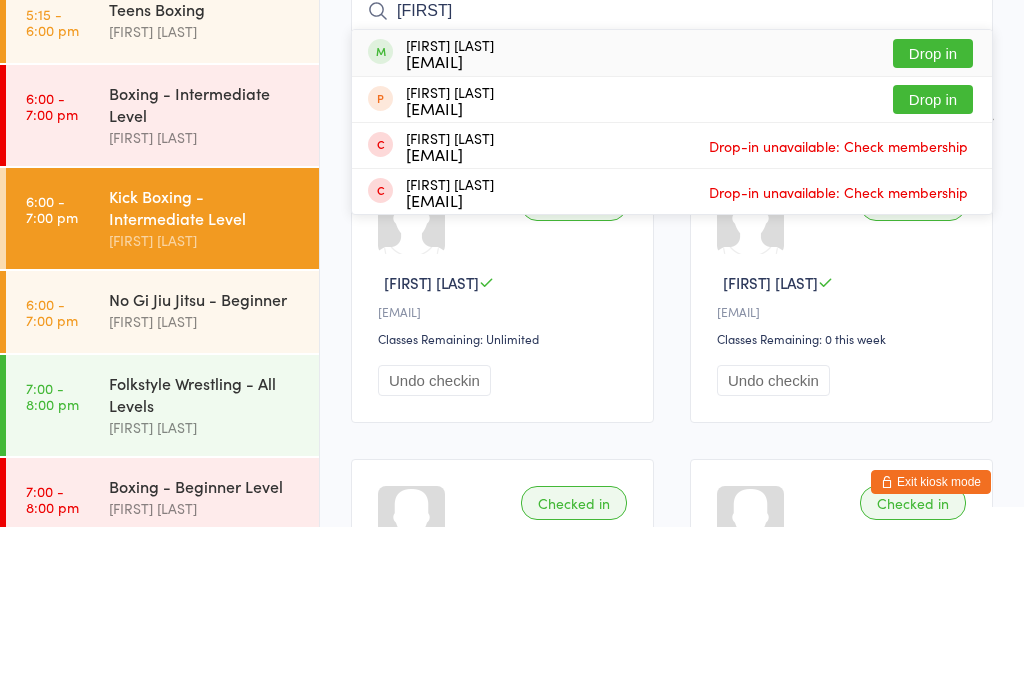 type on "[FIRST]" 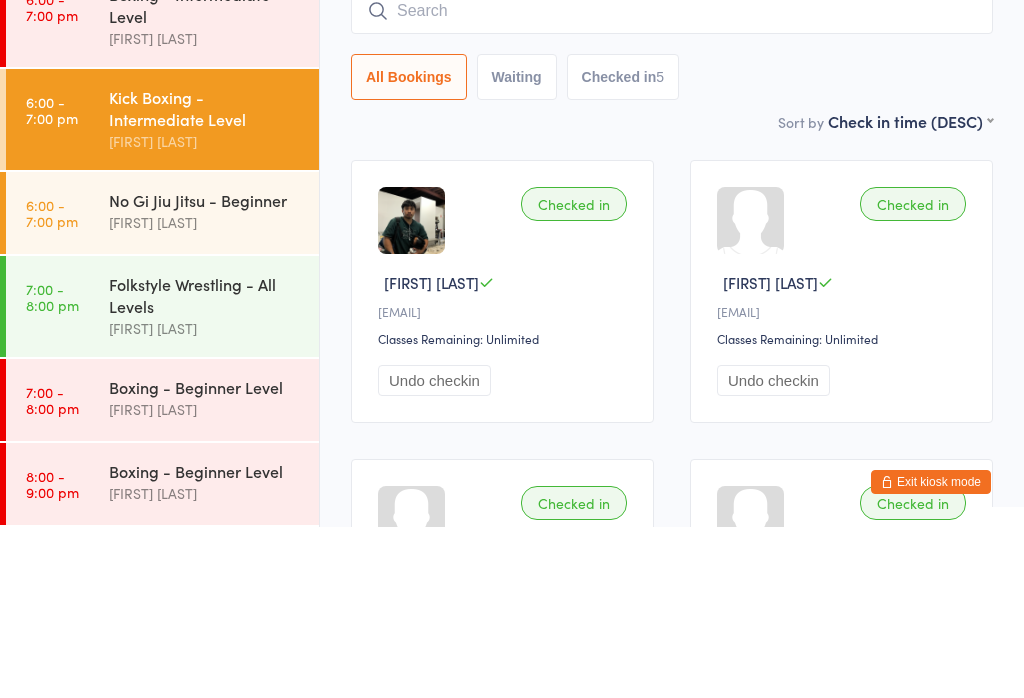 scroll, scrollTop: 225, scrollLeft: 0, axis: vertical 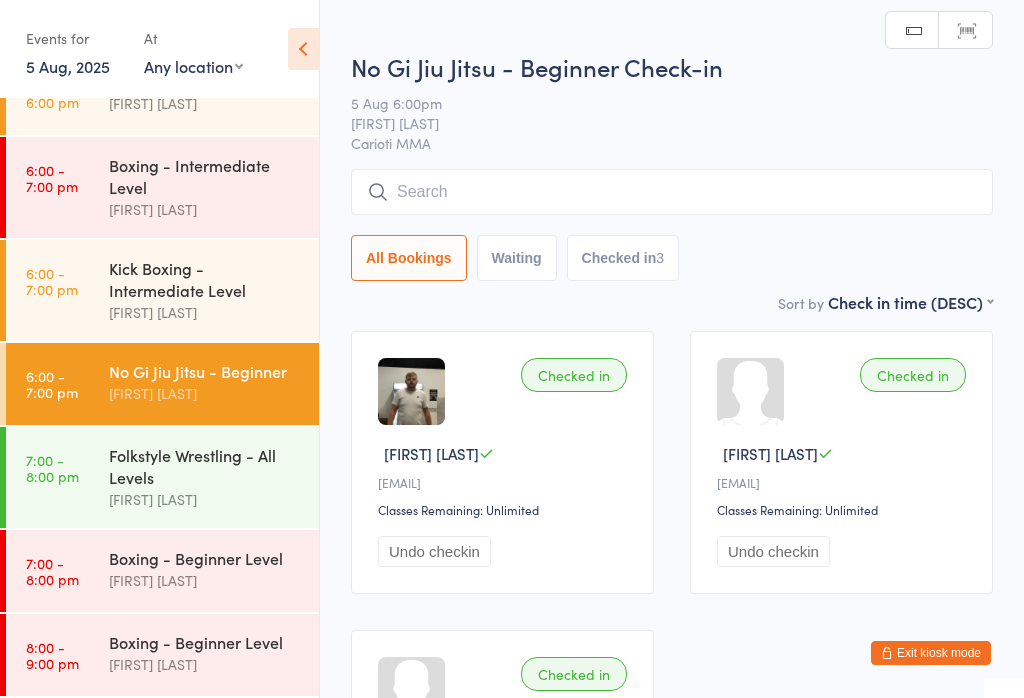 click at bounding box center (672, 192) 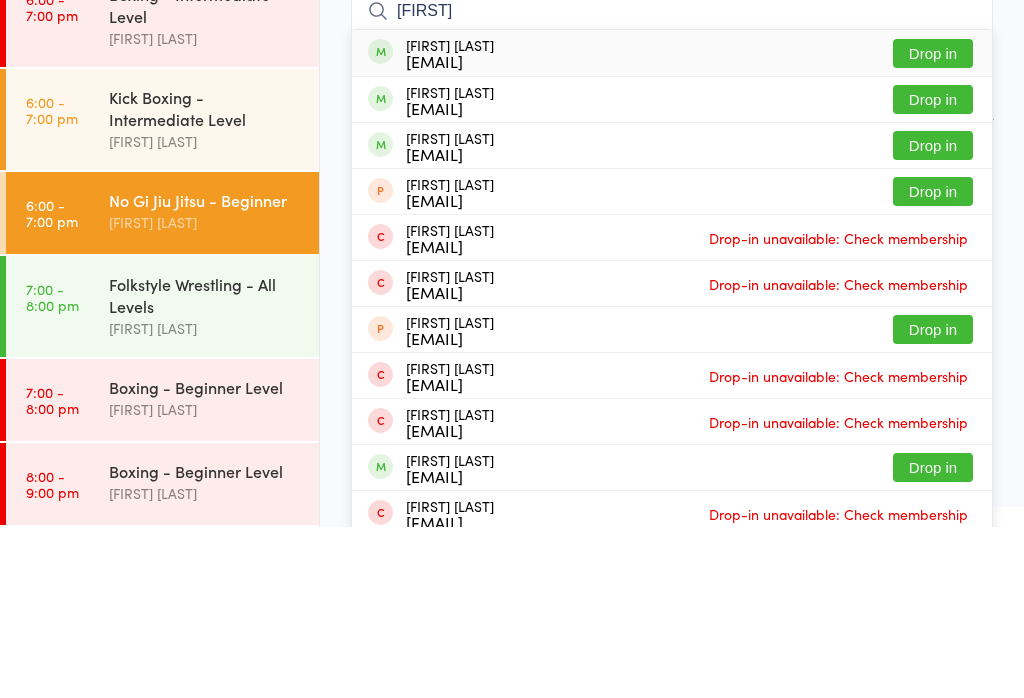 type on "[FIRST]" 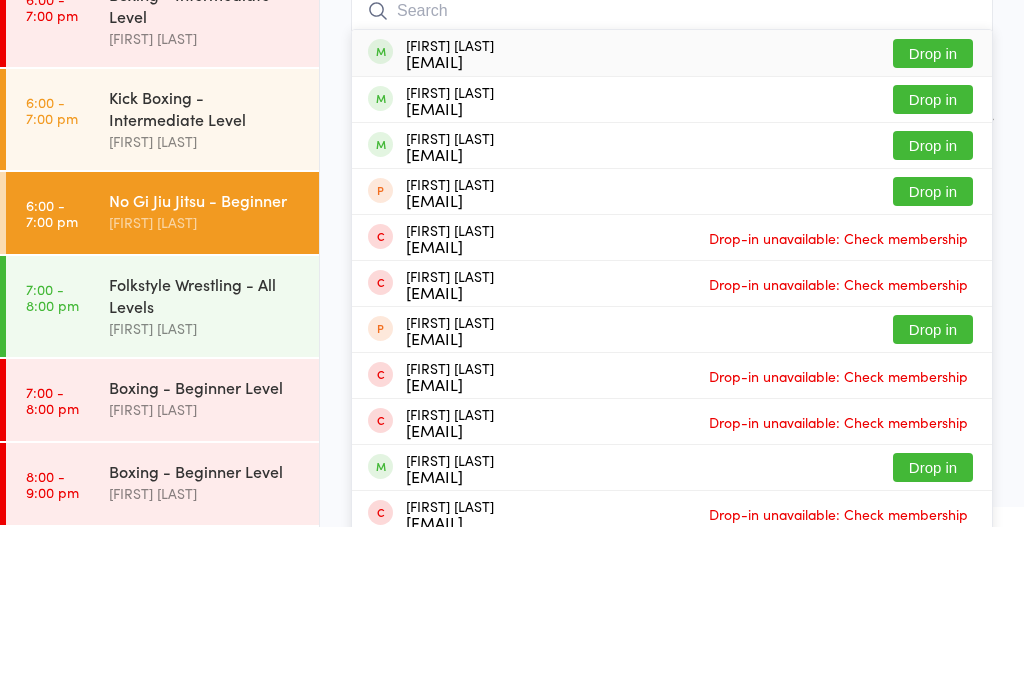 scroll, scrollTop: 171, scrollLeft: 0, axis: vertical 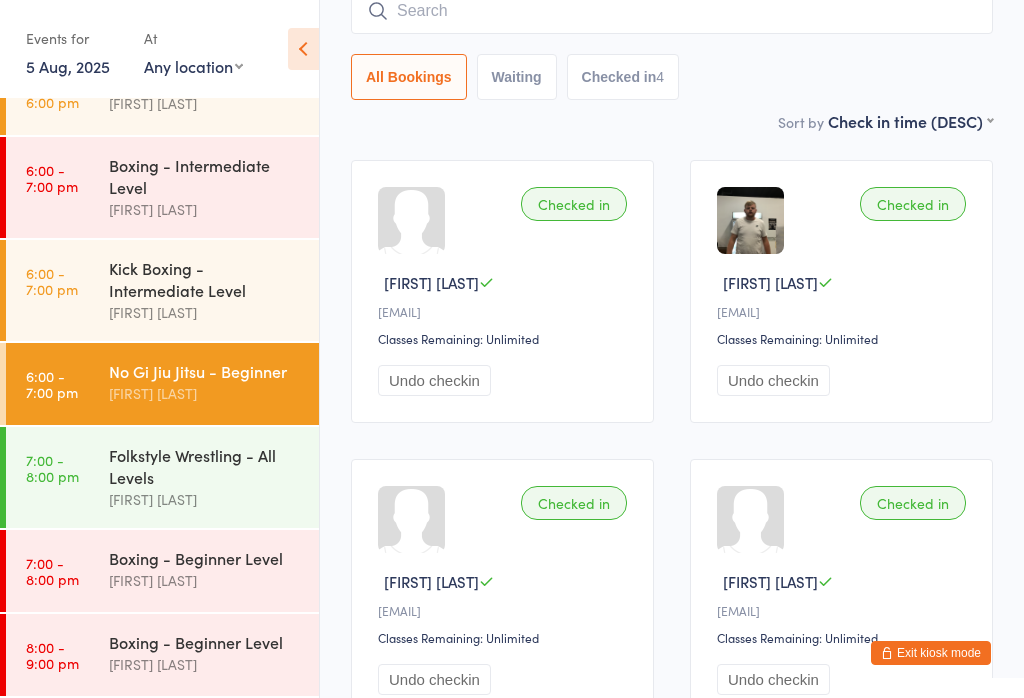 click on "Boxing - Beginner Level" at bounding box center [205, 558] 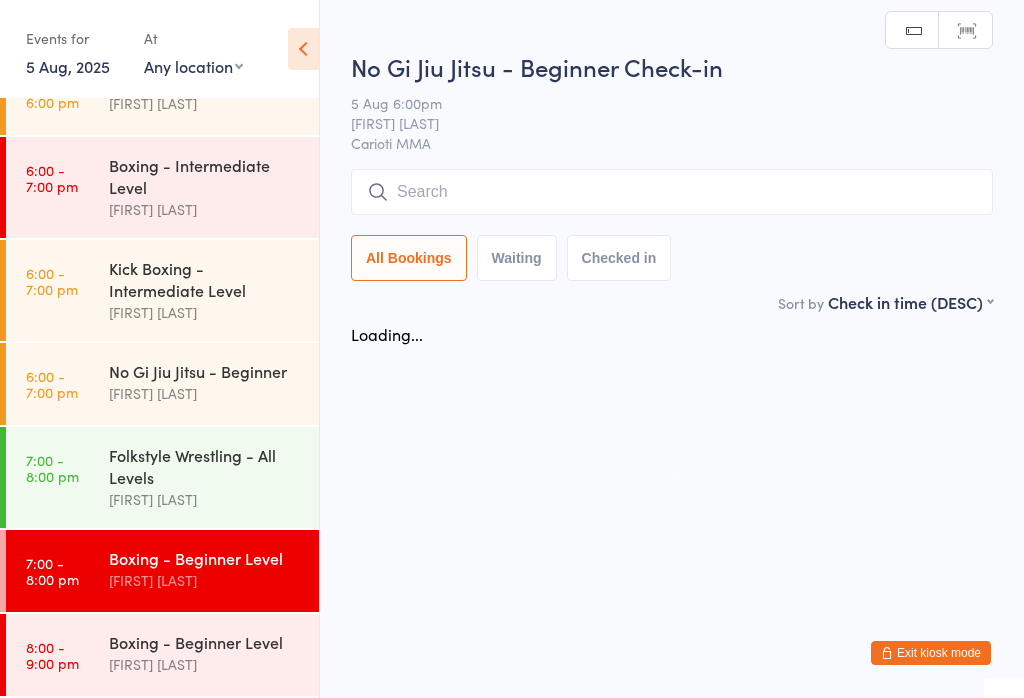 scroll, scrollTop: 0, scrollLeft: 0, axis: both 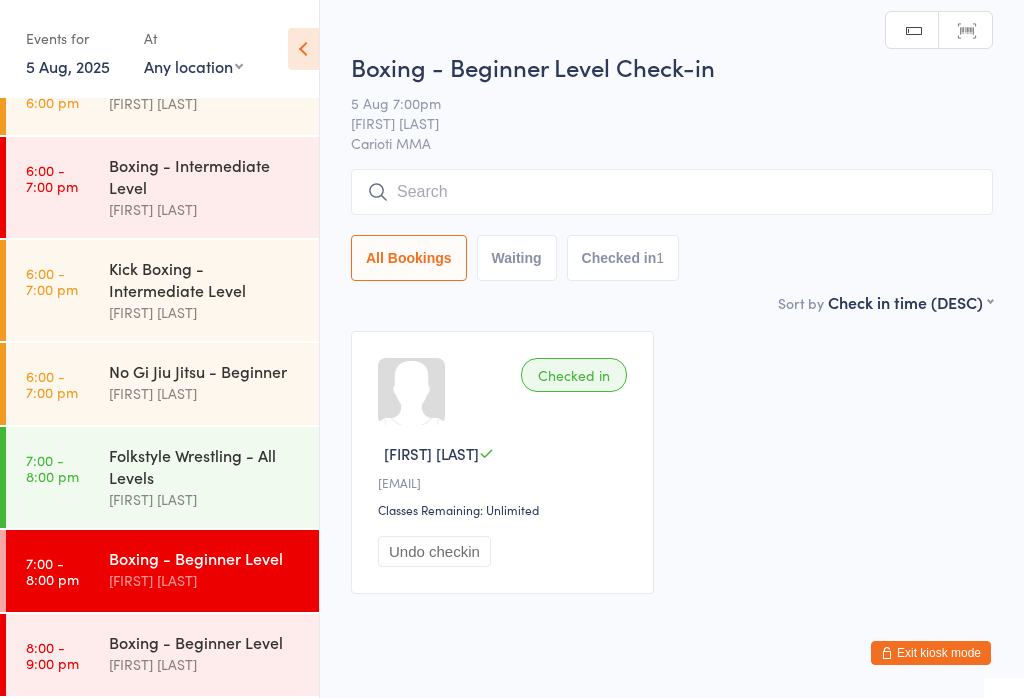 click at bounding box center (672, 192) 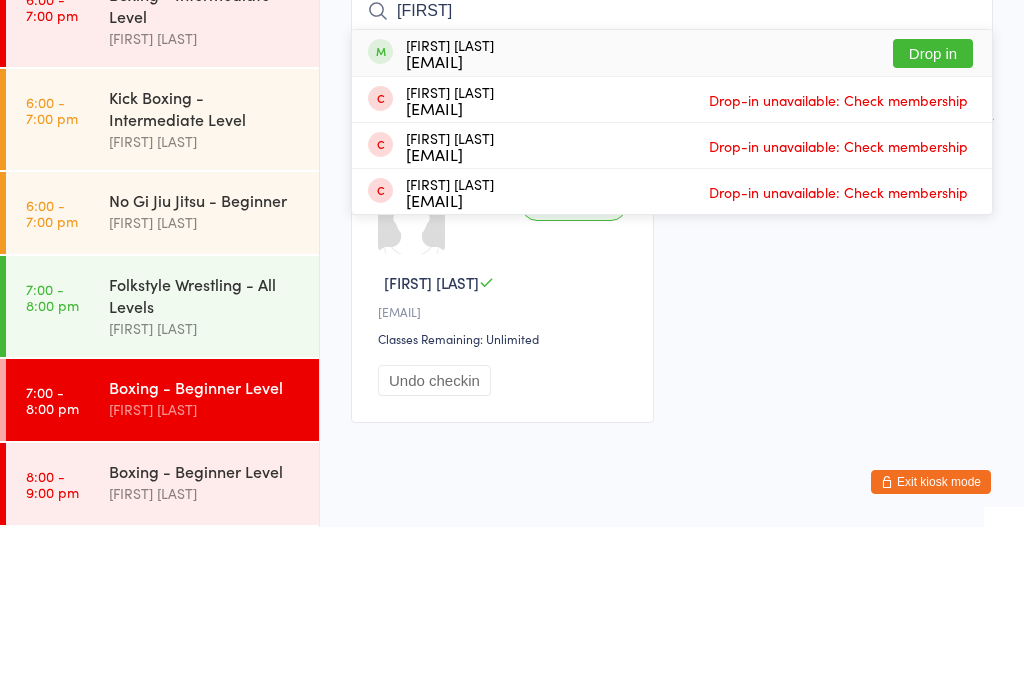 type on "[FIRST]" 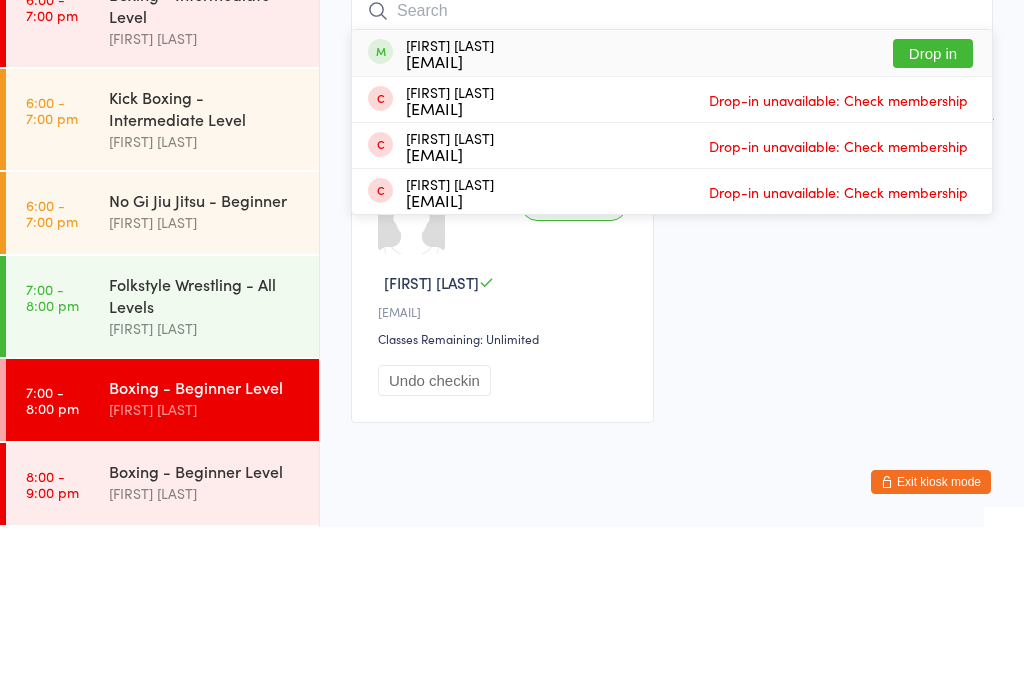 scroll, scrollTop: 60, scrollLeft: 0, axis: vertical 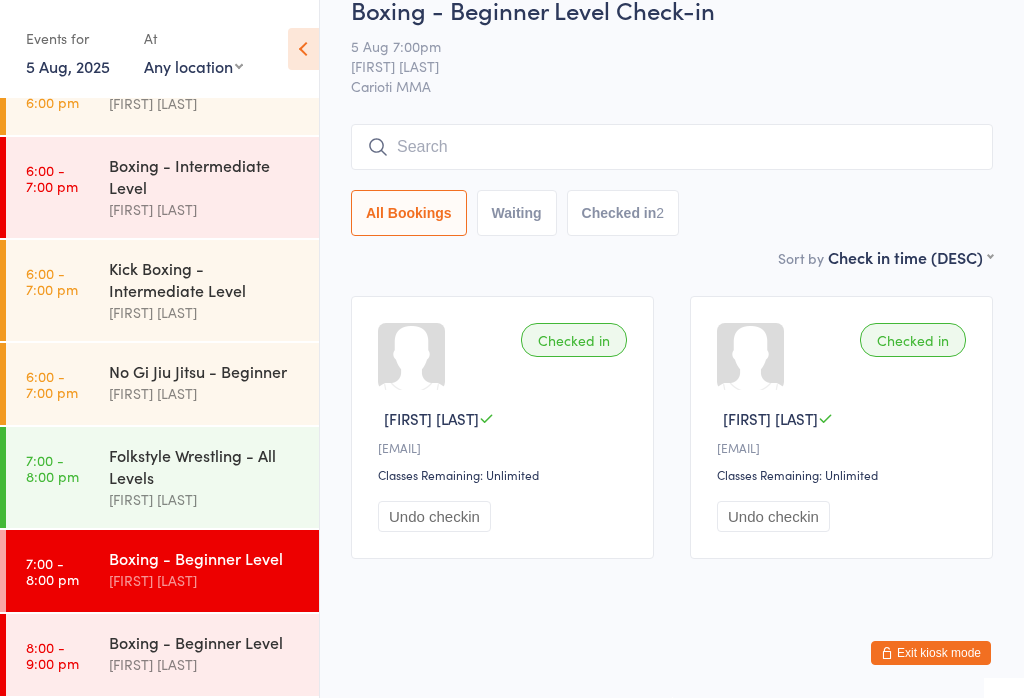 click at bounding box center [672, 147] 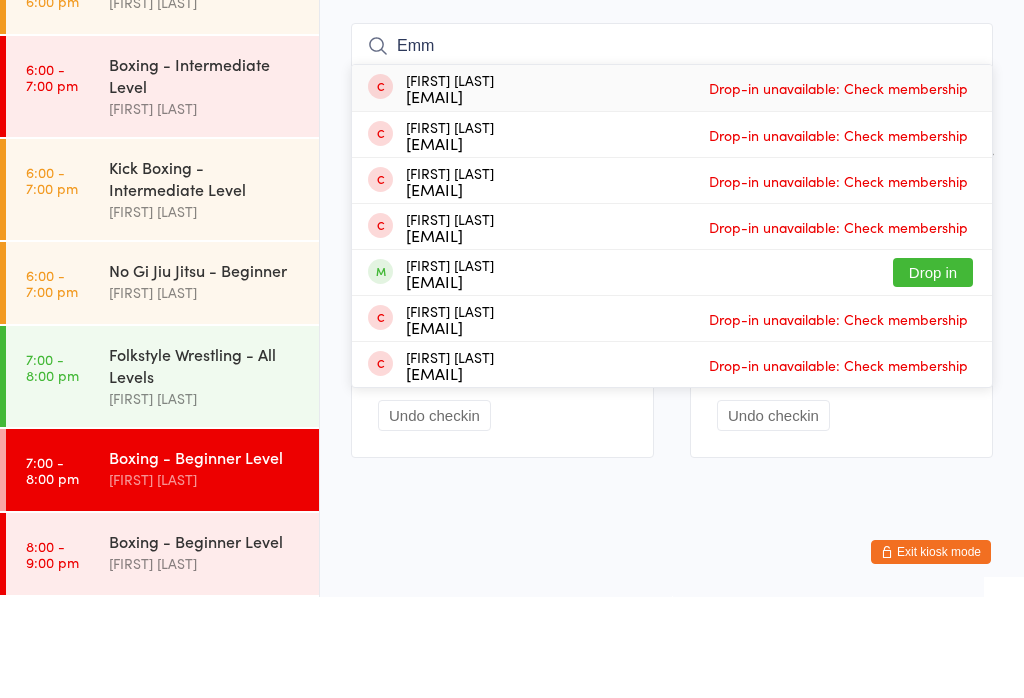 type on "Emm" 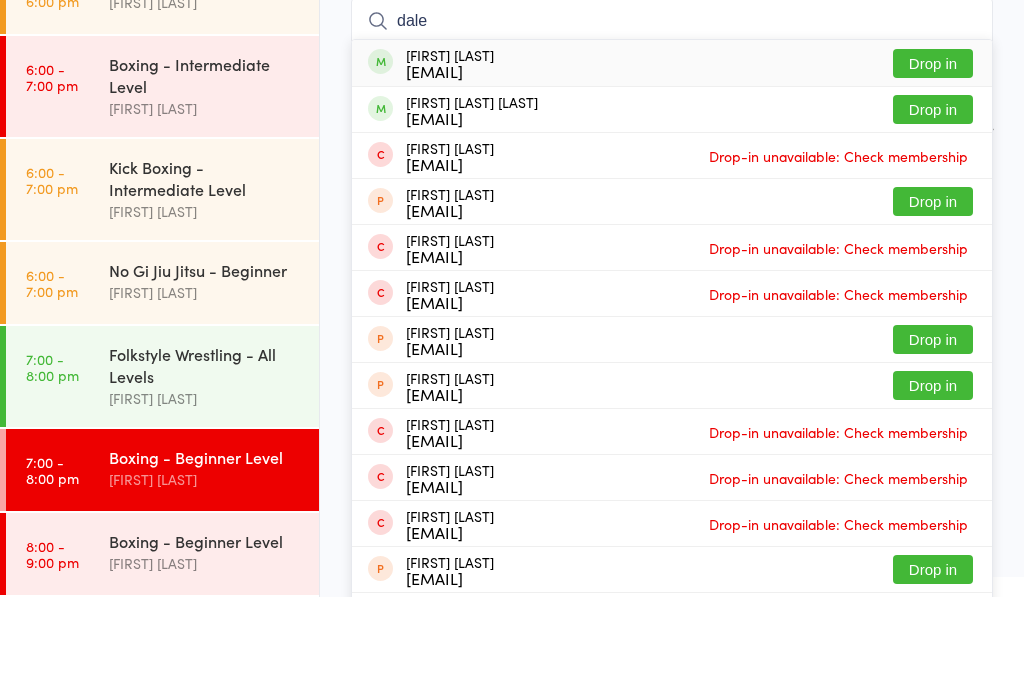 type on "dale" 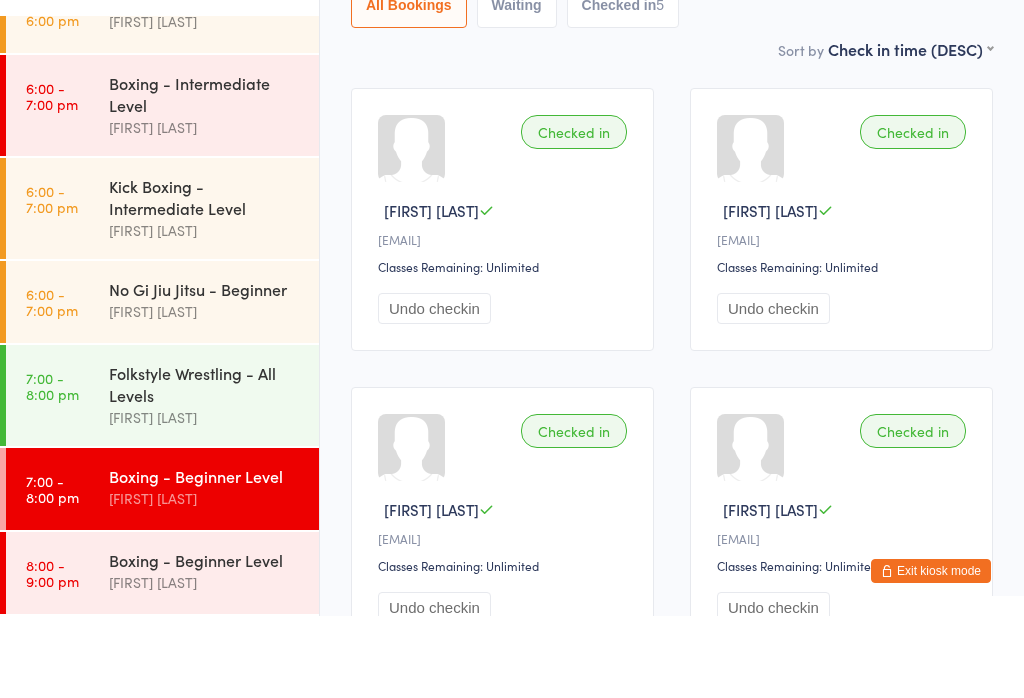 scroll, scrollTop: 327, scrollLeft: 0, axis: vertical 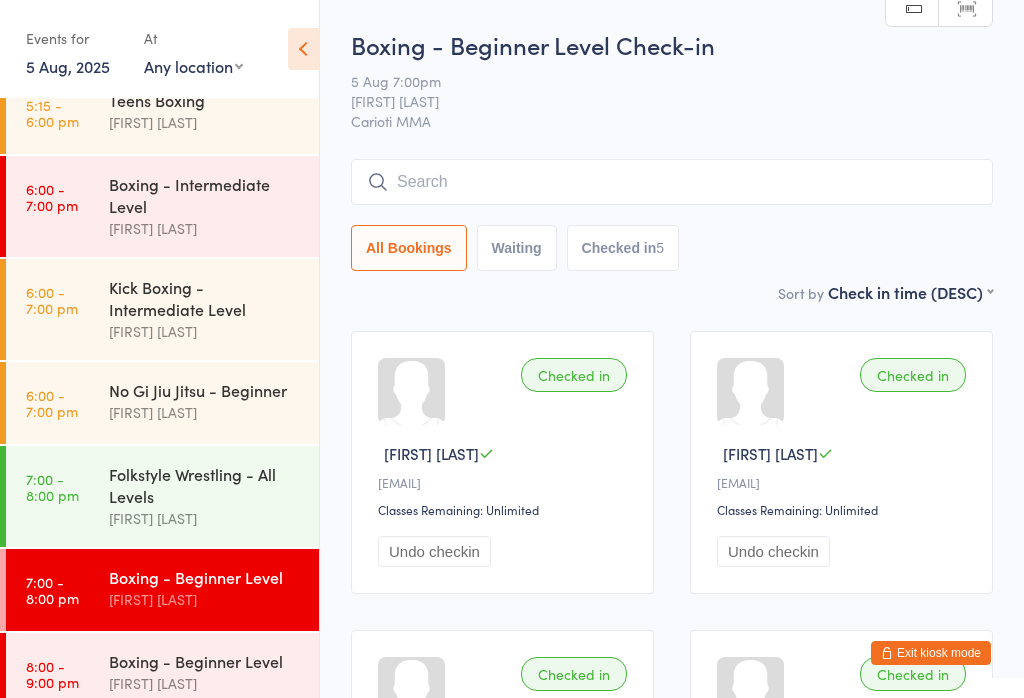 click at bounding box center [672, 182] 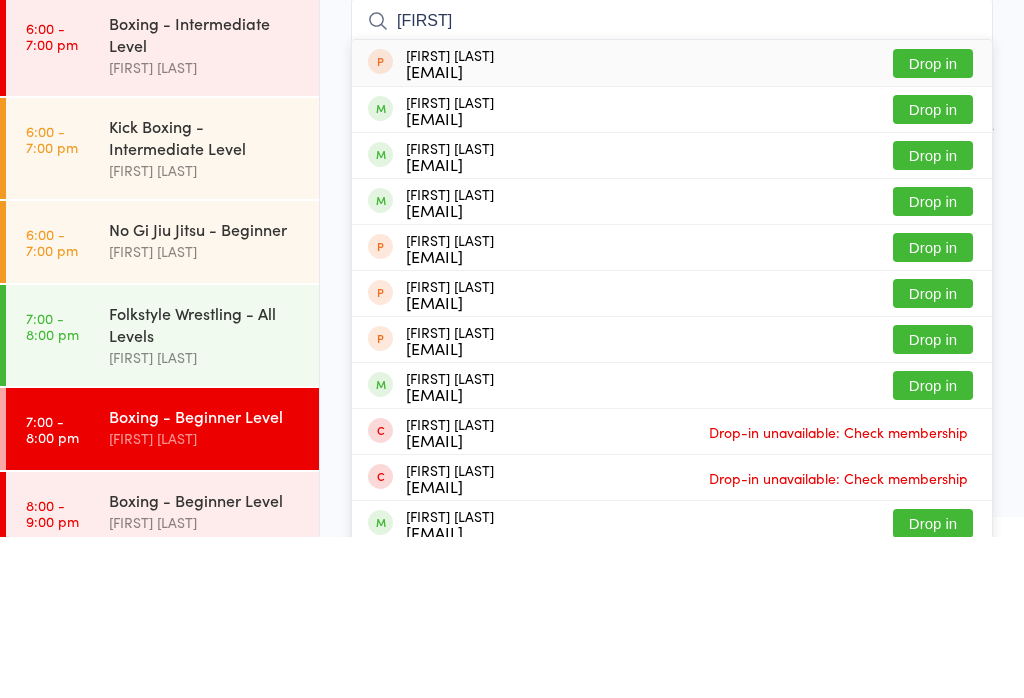scroll, scrollTop: 161, scrollLeft: 0, axis: vertical 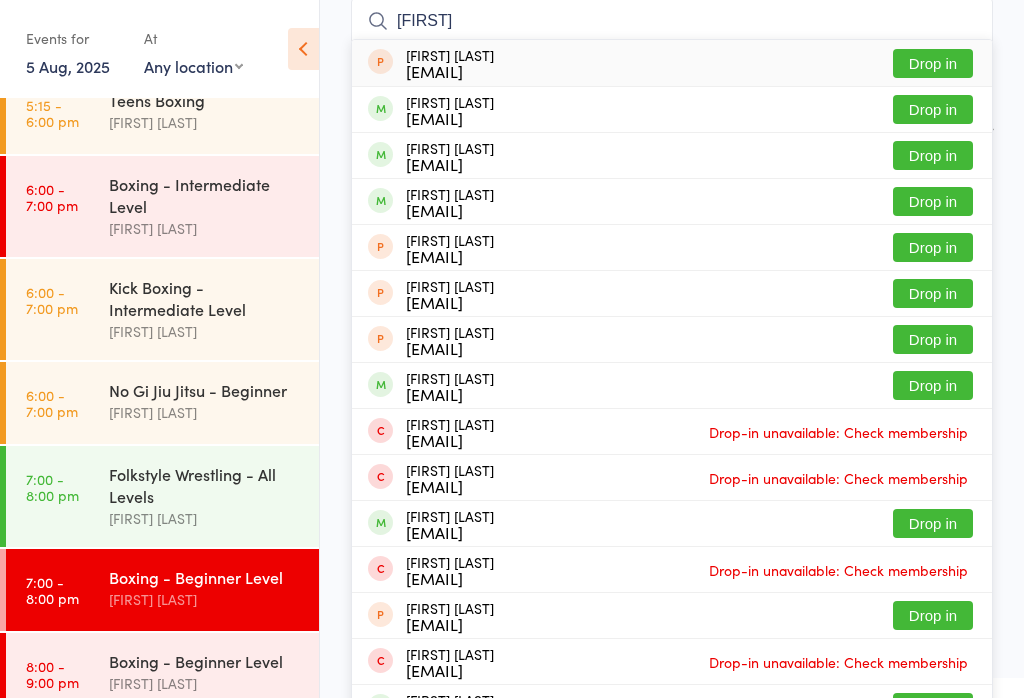 type on "[FIRST]" 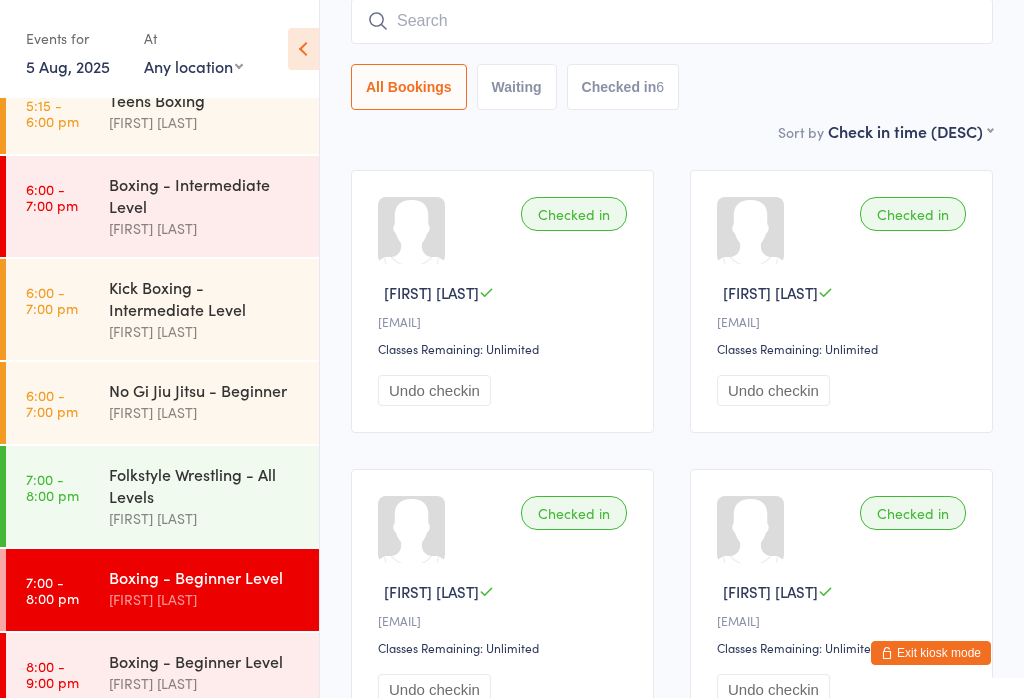 click on "7:00 - 8:00 pm" at bounding box center [52, 487] 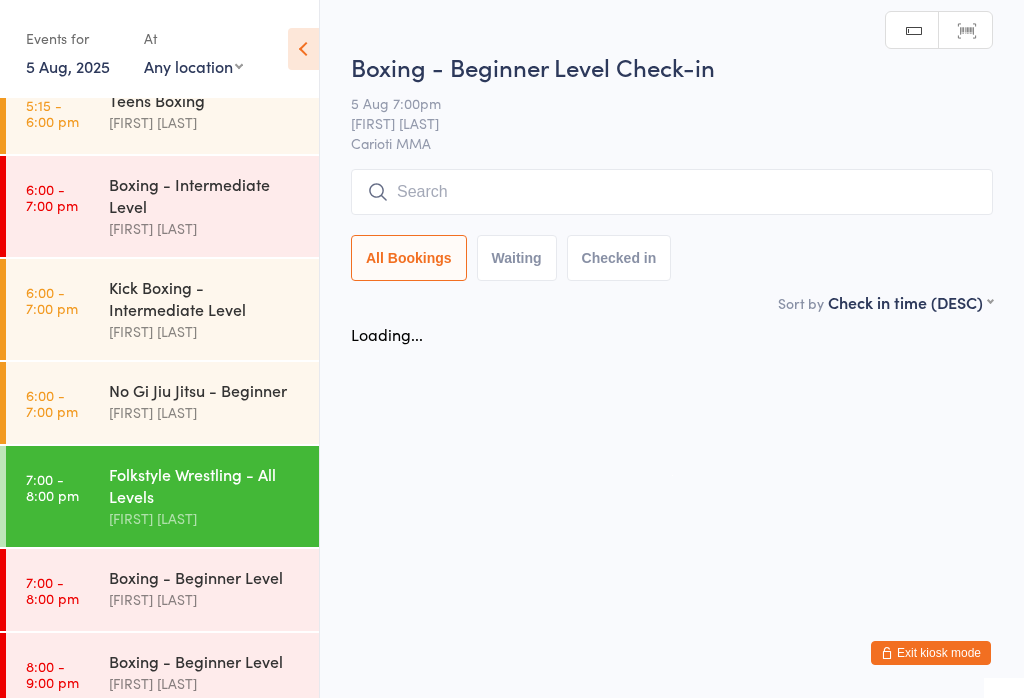 scroll, scrollTop: 0, scrollLeft: 0, axis: both 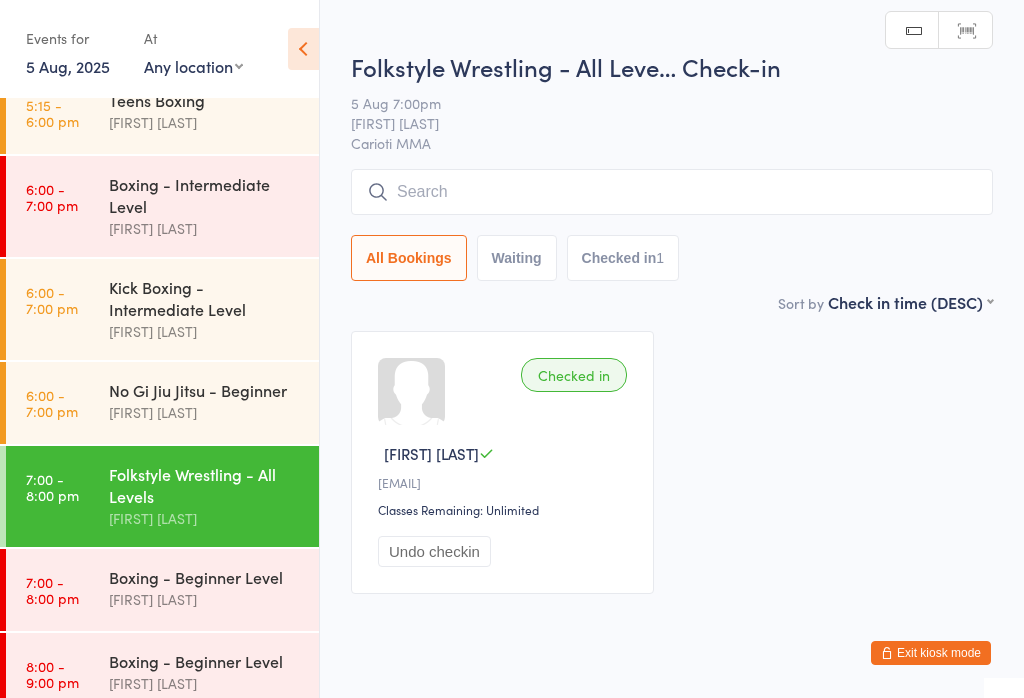click at bounding box center [672, 192] 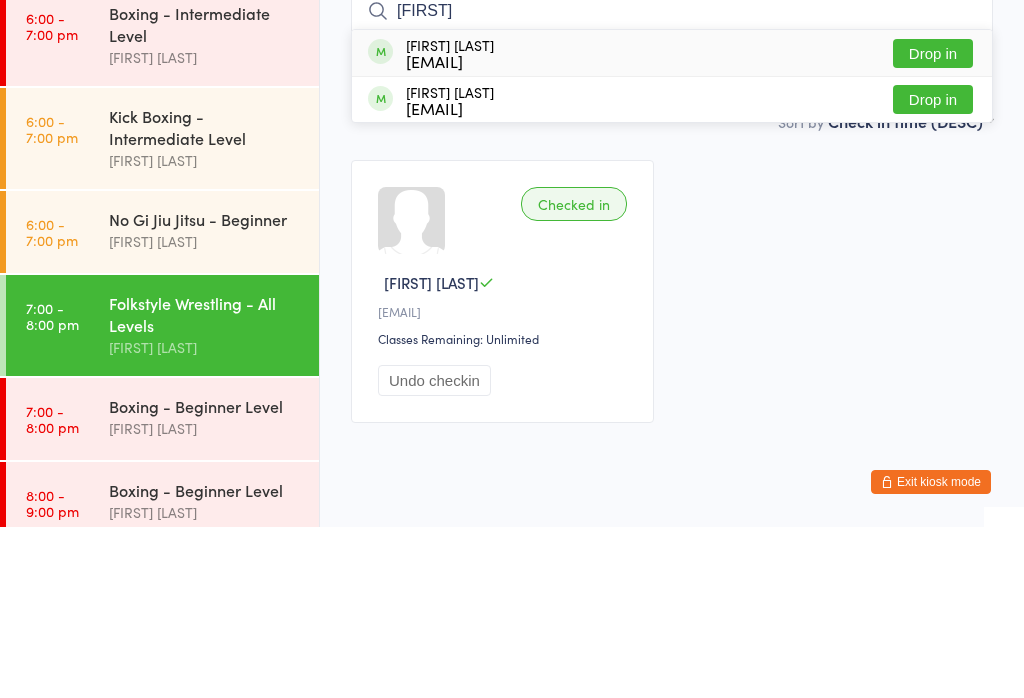 type on "[FIRST]" 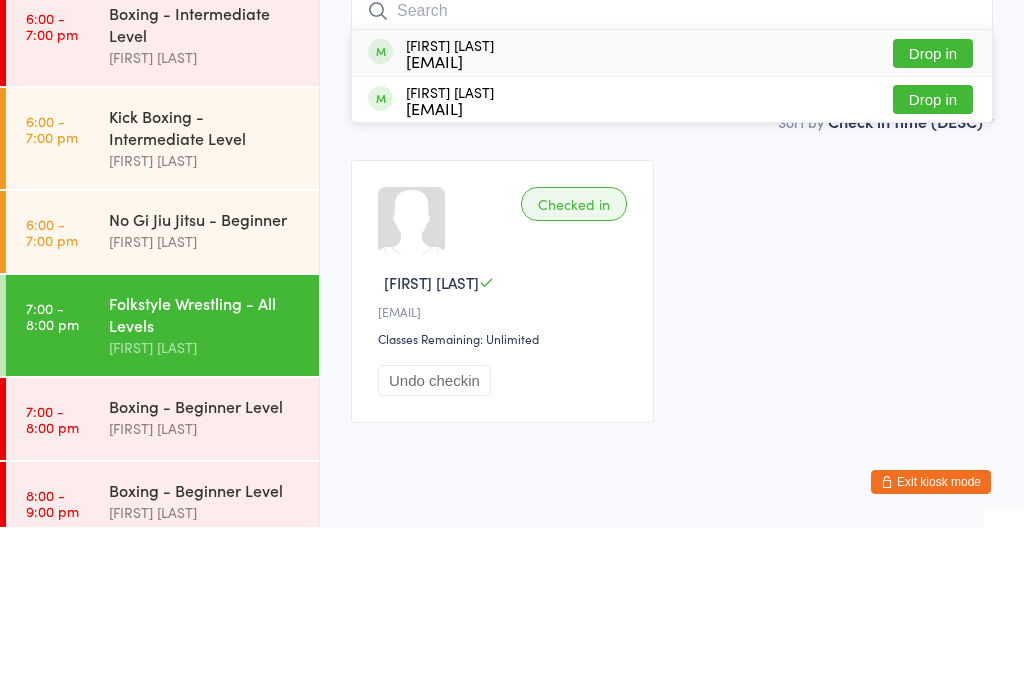 scroll, scrollTop: 60, scrollLeft: 0, axis: vertical 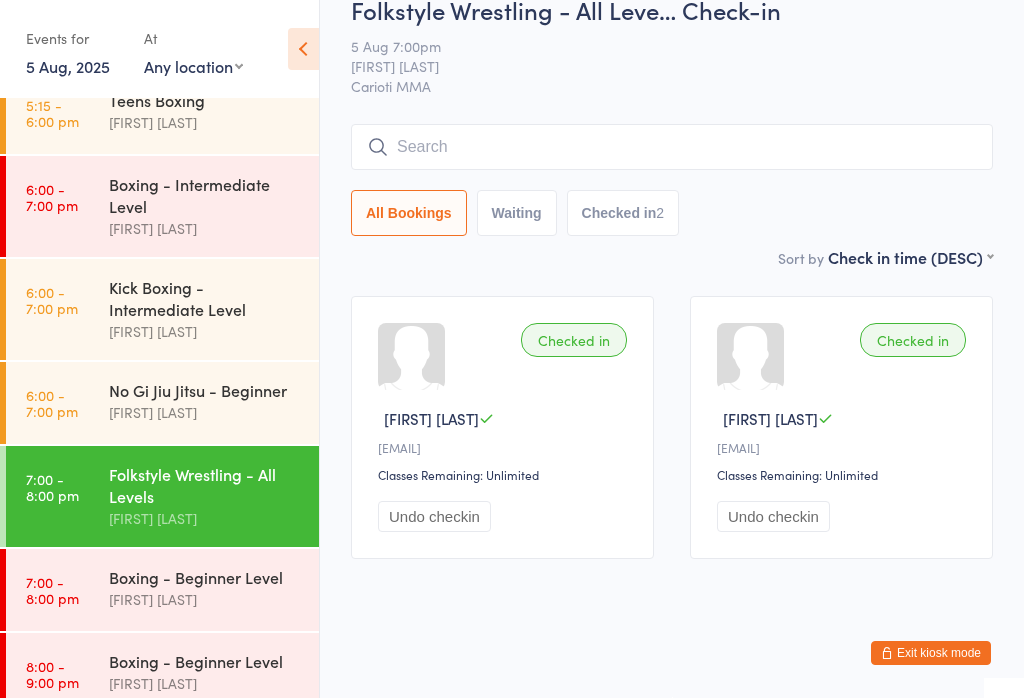 click at bounding box center (672, 147) 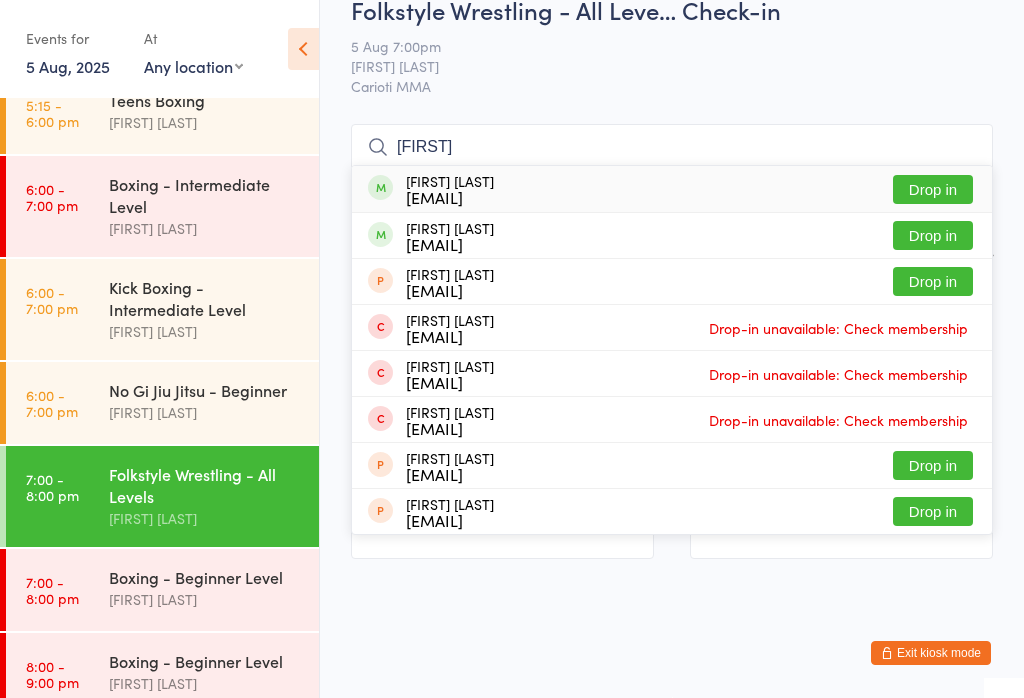 type on "[FIRST]" 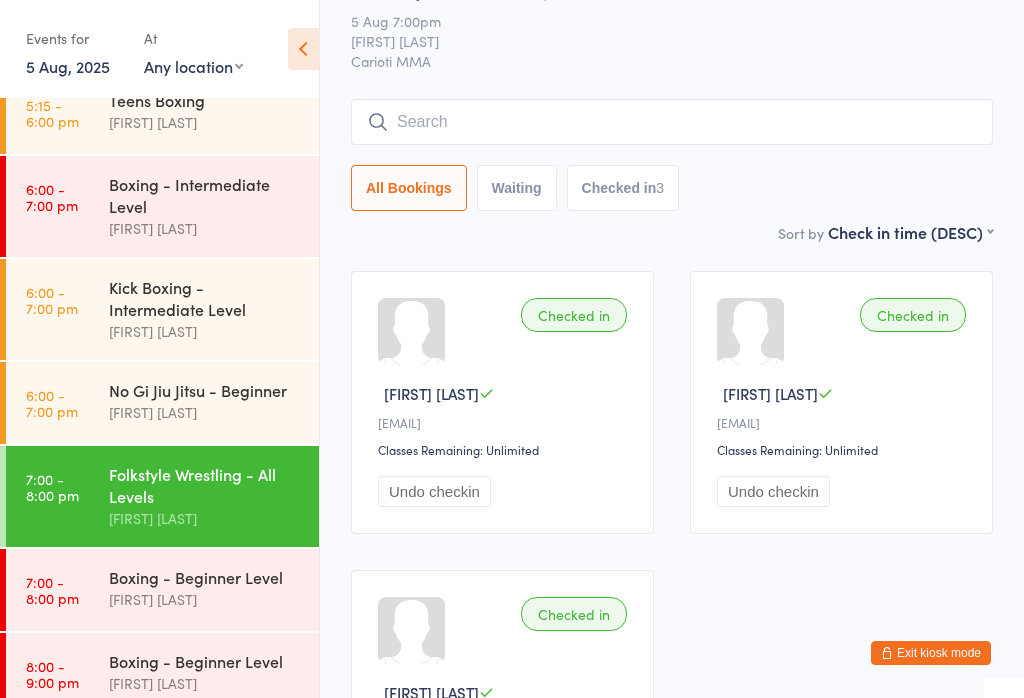 click at bounding box center [672, 122] 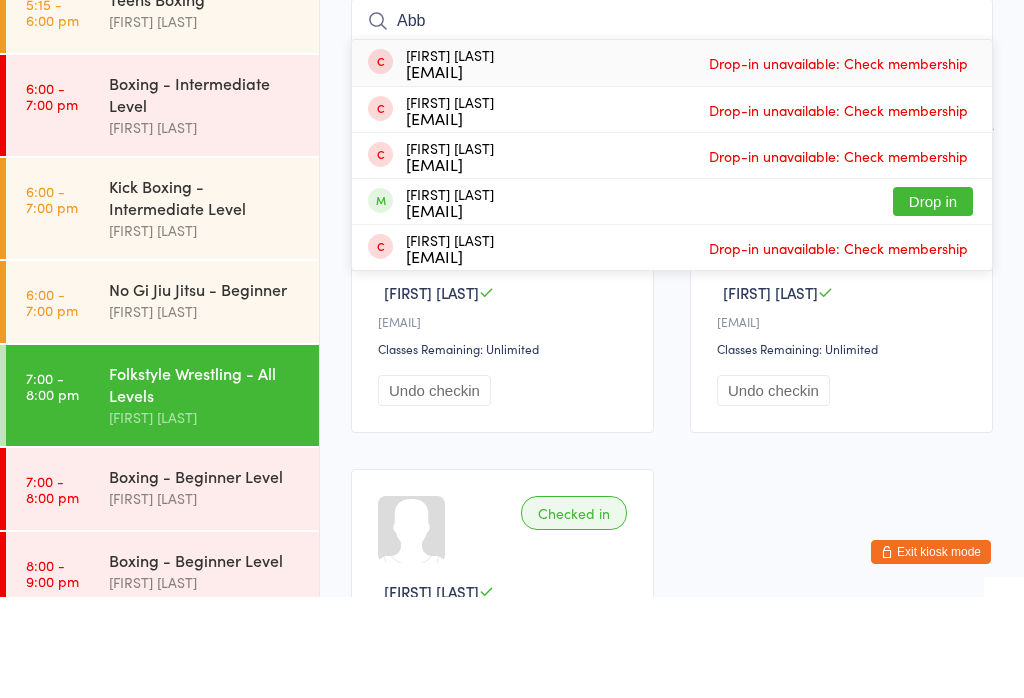 type on "Abb" 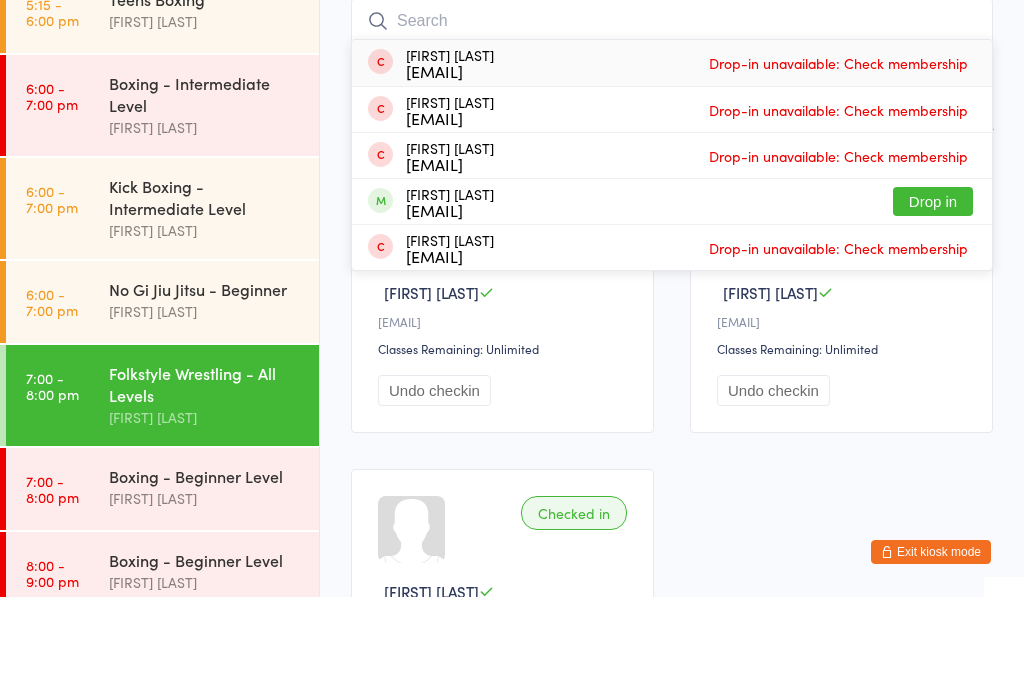 scroll, scrollTop: 161, scrollLeft: 0, axis: vertical 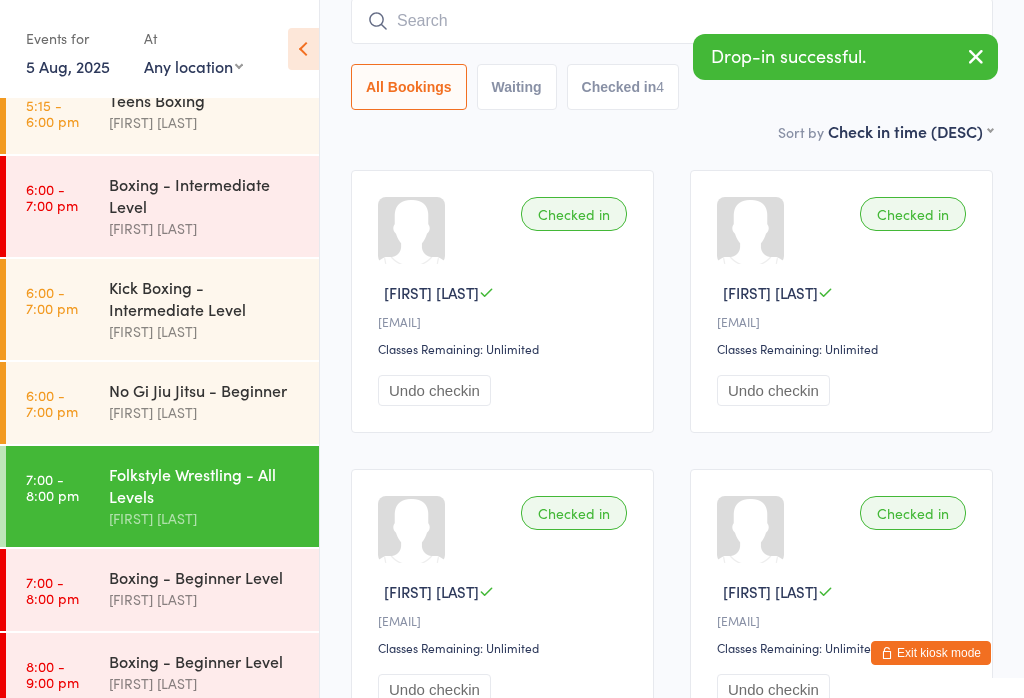 click at bounding box center (672, 21) 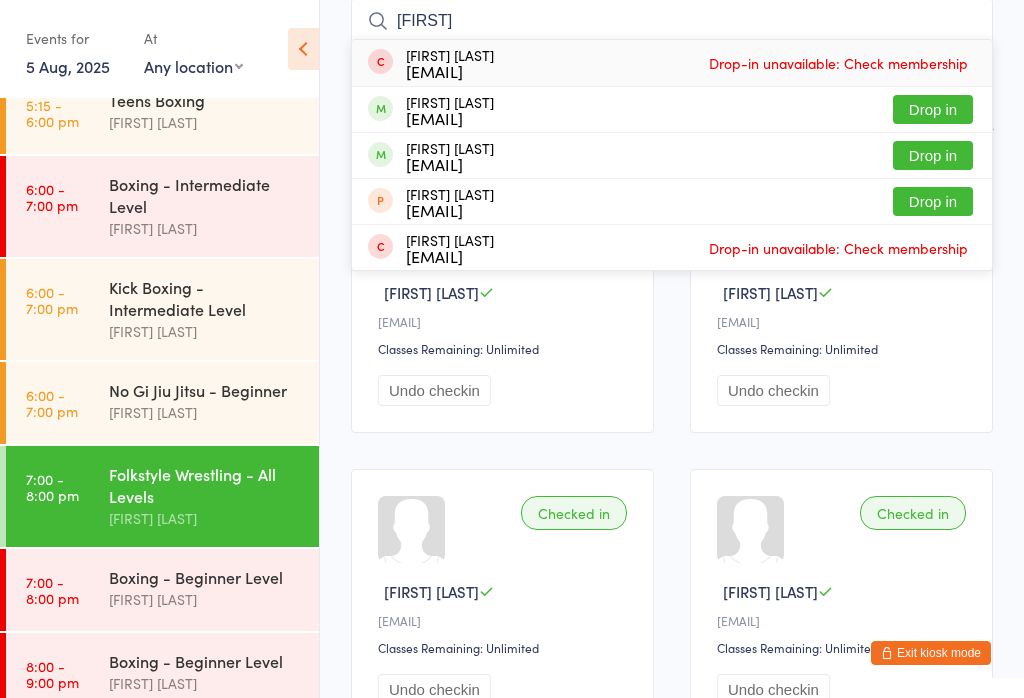 type on "[FIRST]" 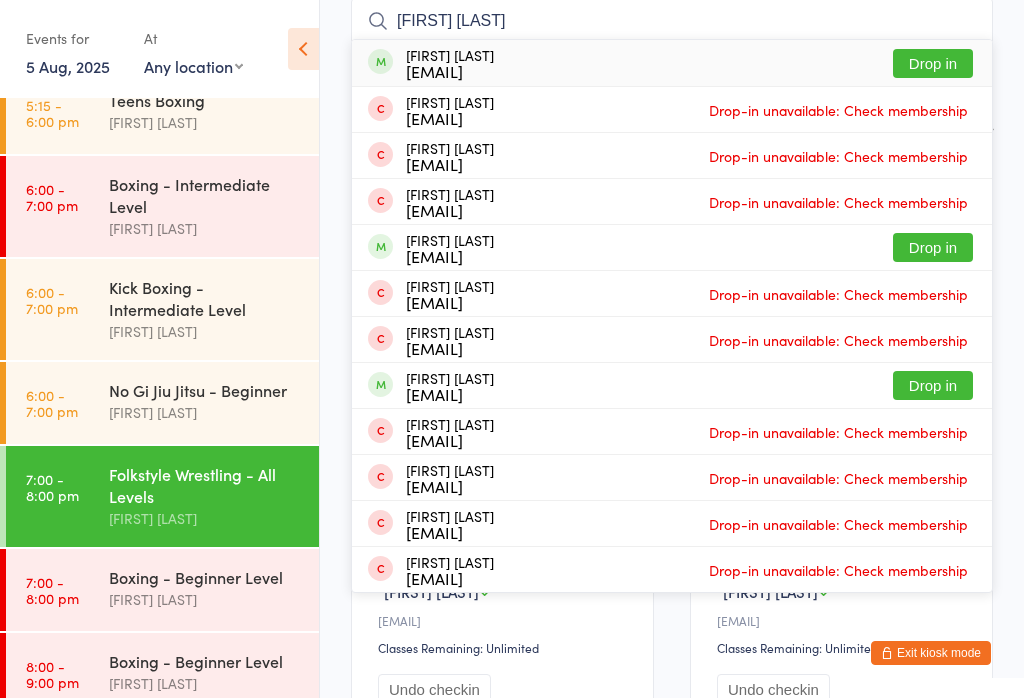 type on "[FIRST] [LAST]" 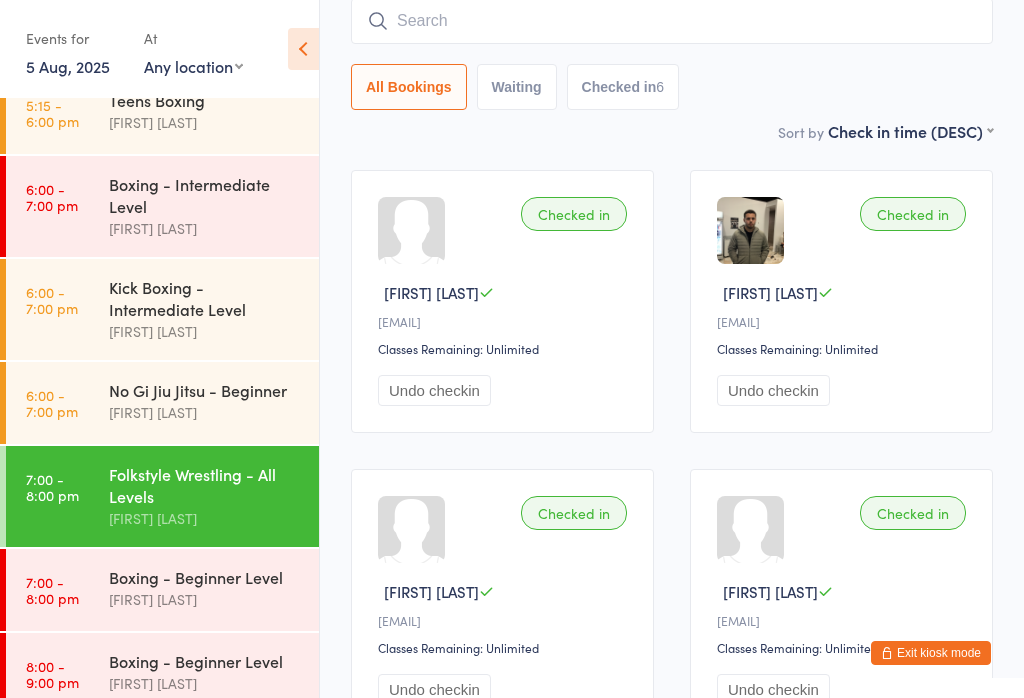 click on "Exit kiosk mode" at bounding box center (931, 653) 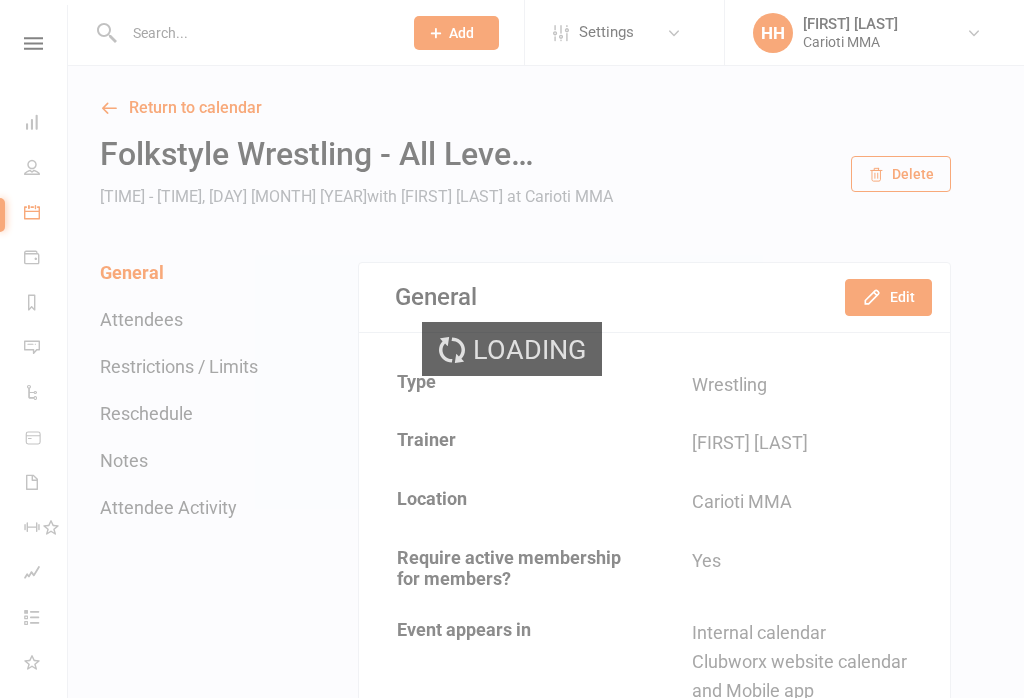 scroll, scrollTop: 0, scrollLeft: 0, axis: both 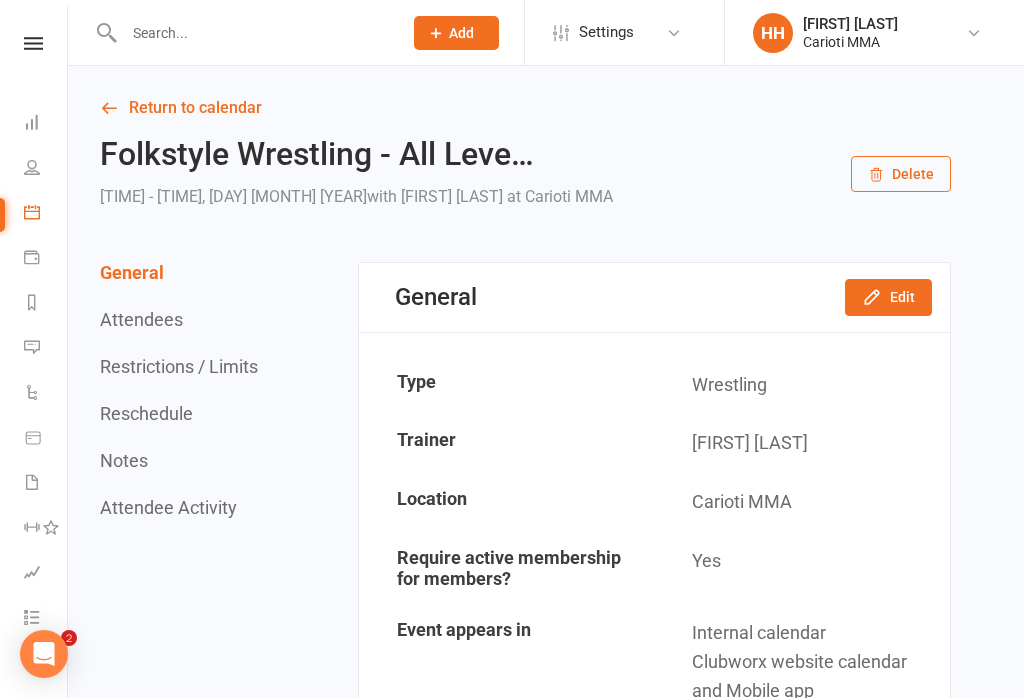 click on "Add" 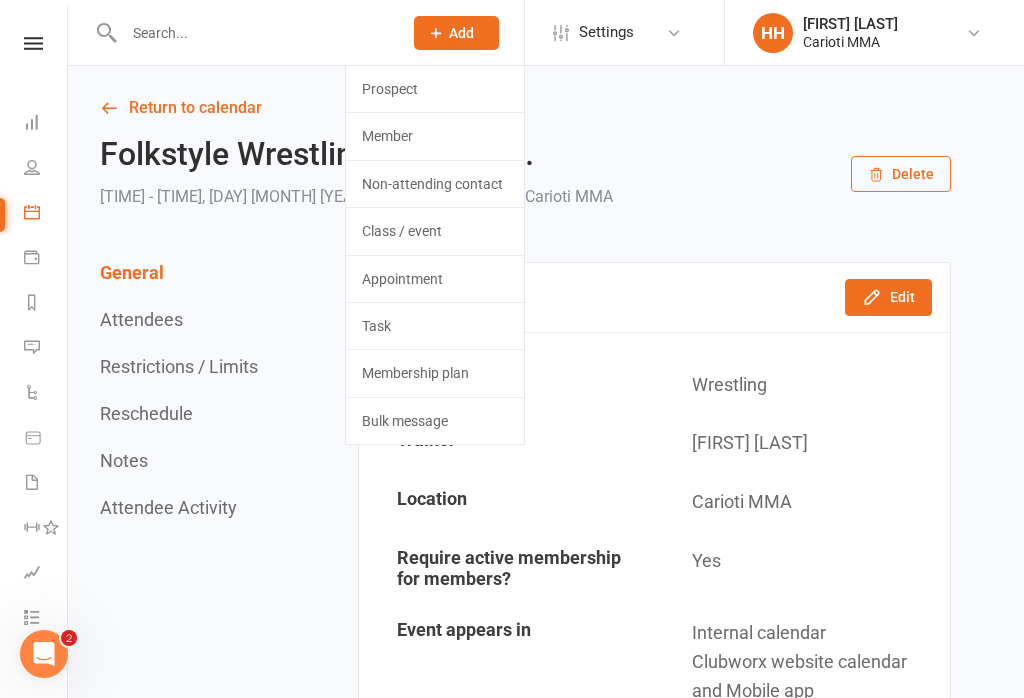 scroll, scrollTop: 0, scrollLeft: 0, axis: both 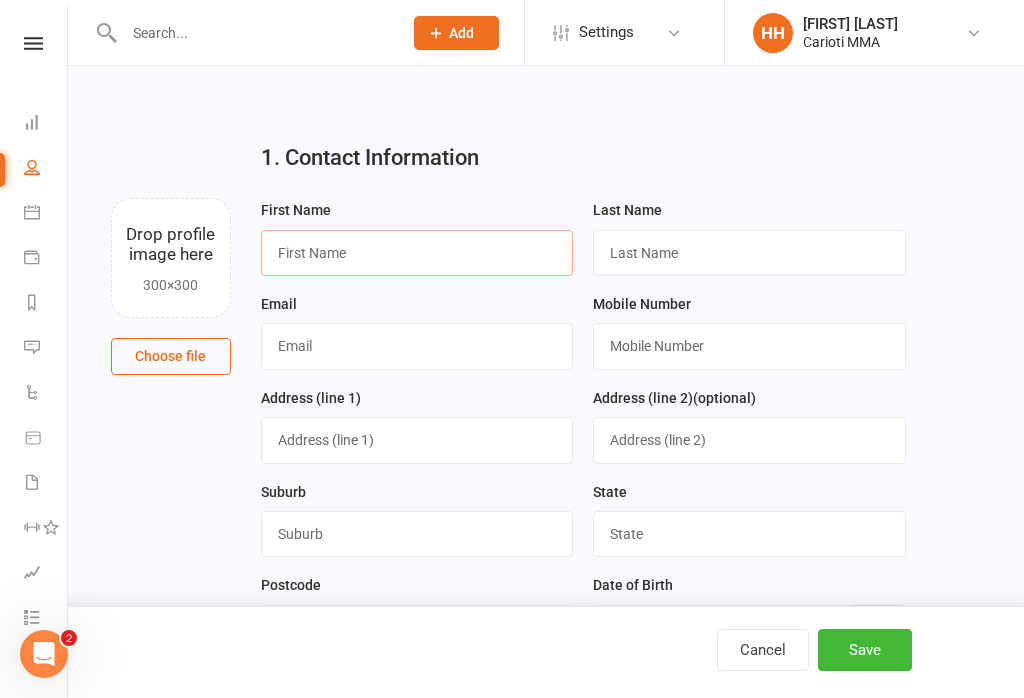 click at bounding box center [417, 253] 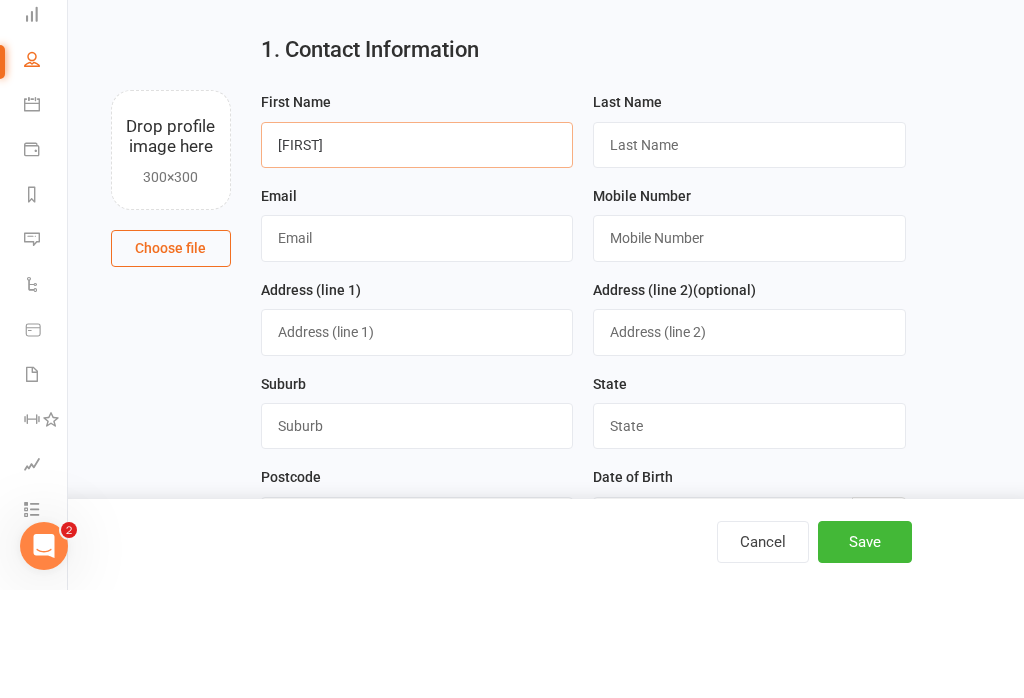 type on "Justin" 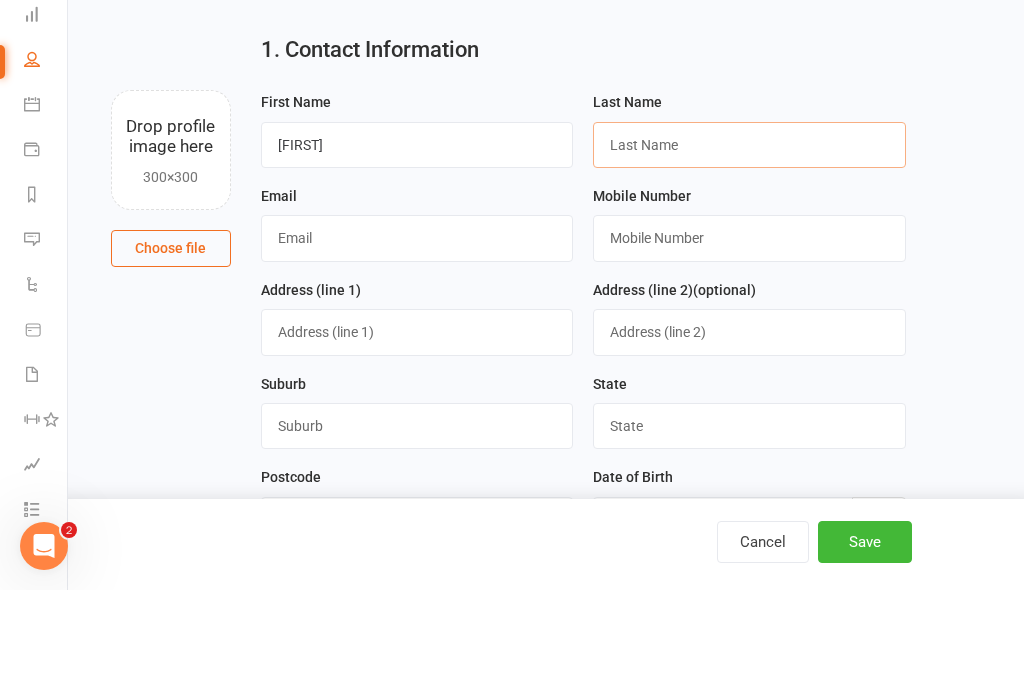 click at bounding box center (749, 253) 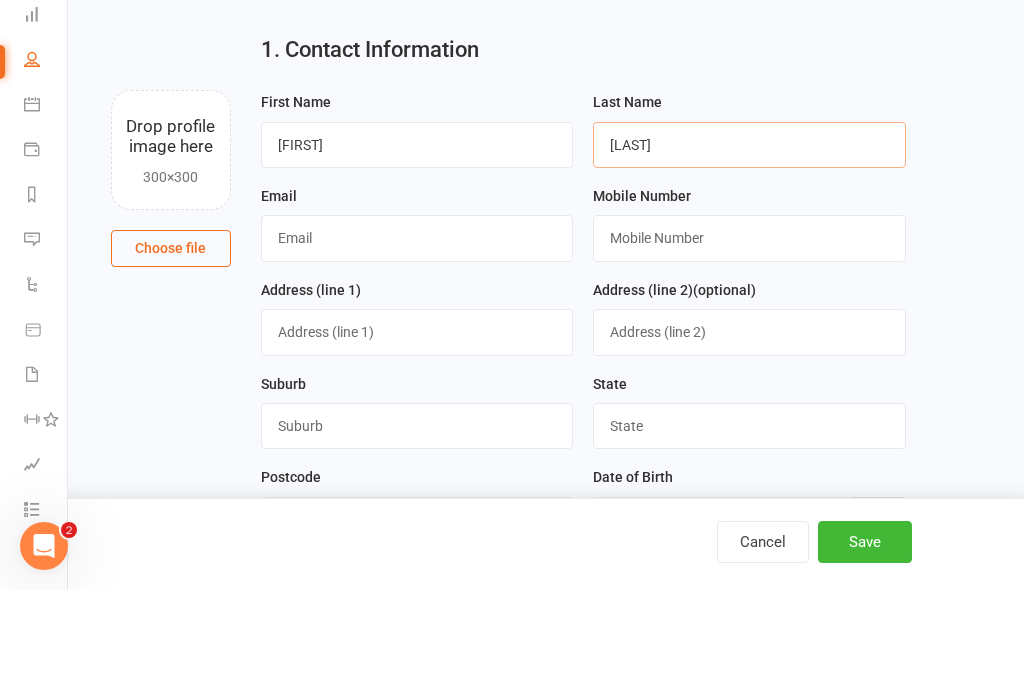 type on "De Silva" 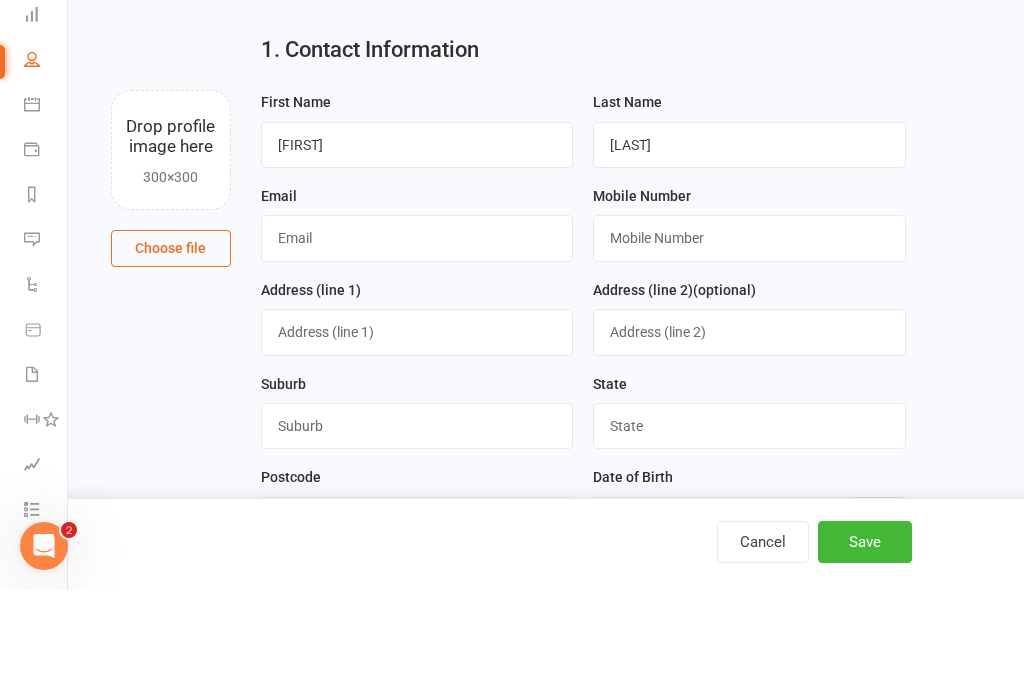 click at bounding box center [417, 346] 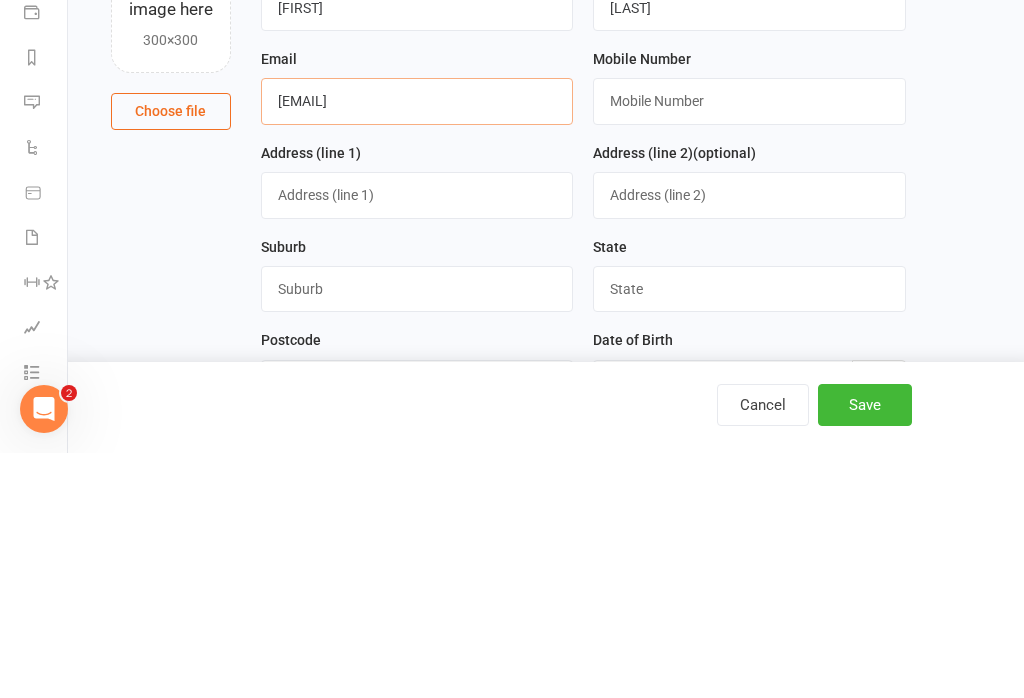 type on "Justin_desilva@hotmail.com" 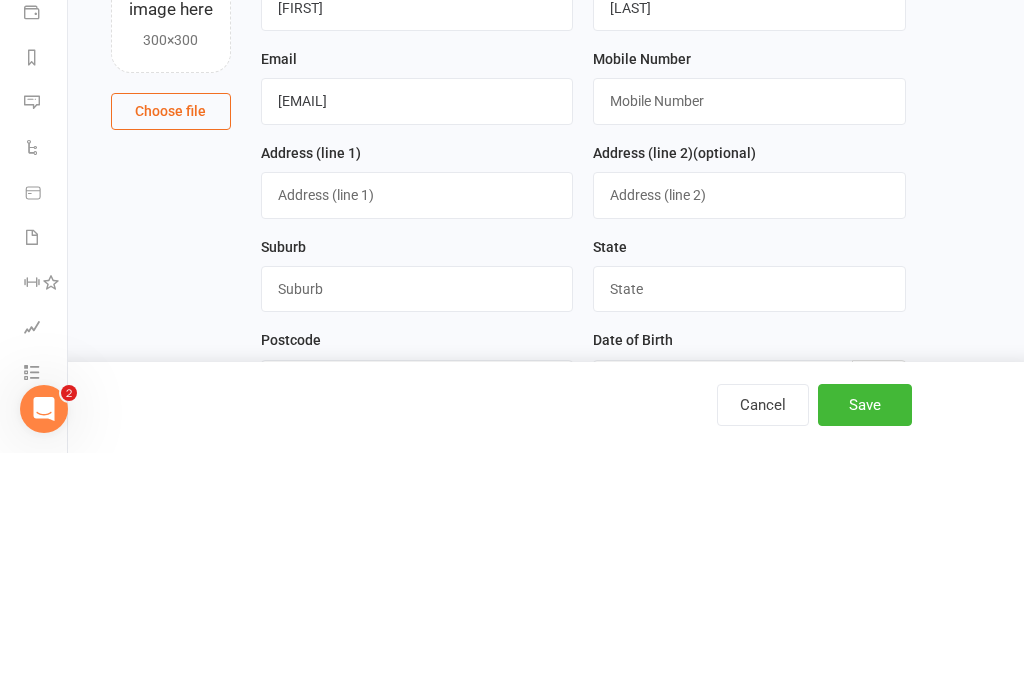 click at bounding box center (749, 346) 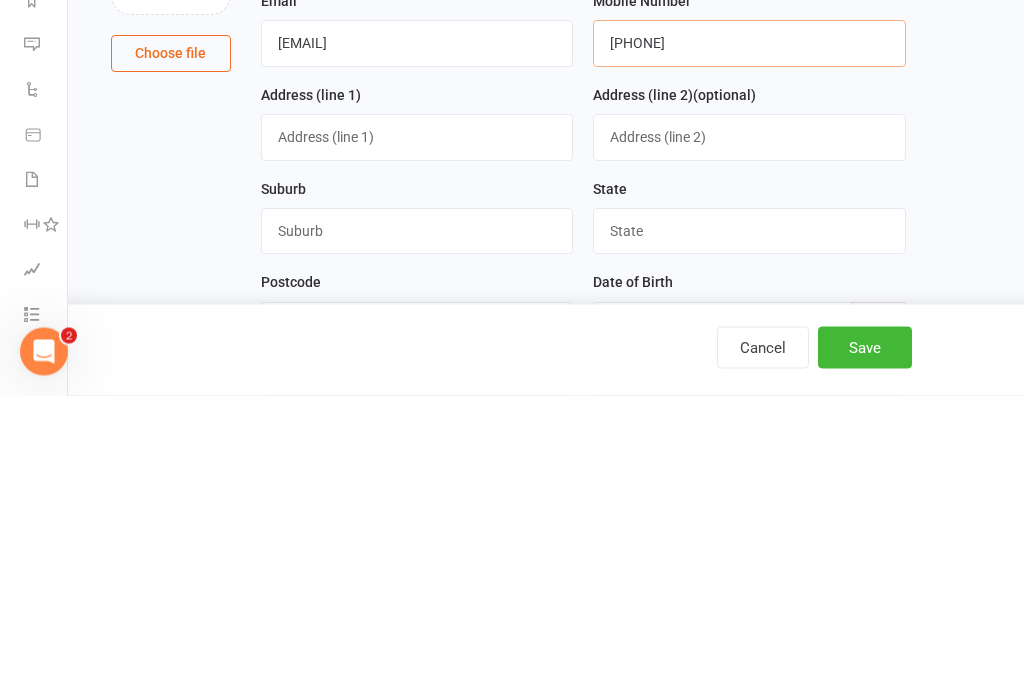 type on "0413714990" 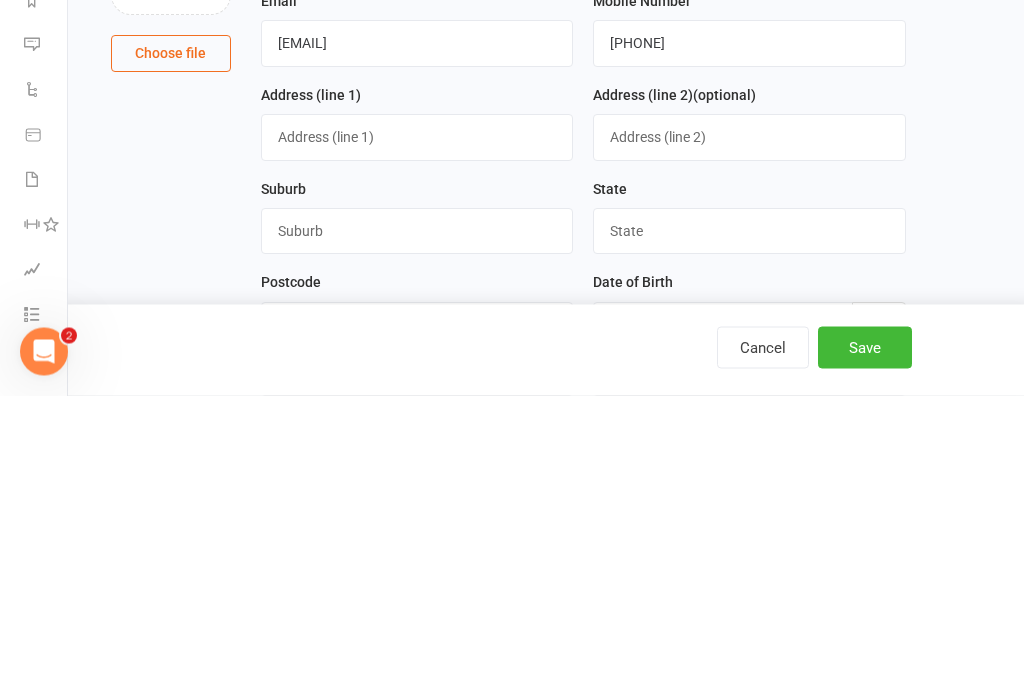 click at bounding box center (417, 534) 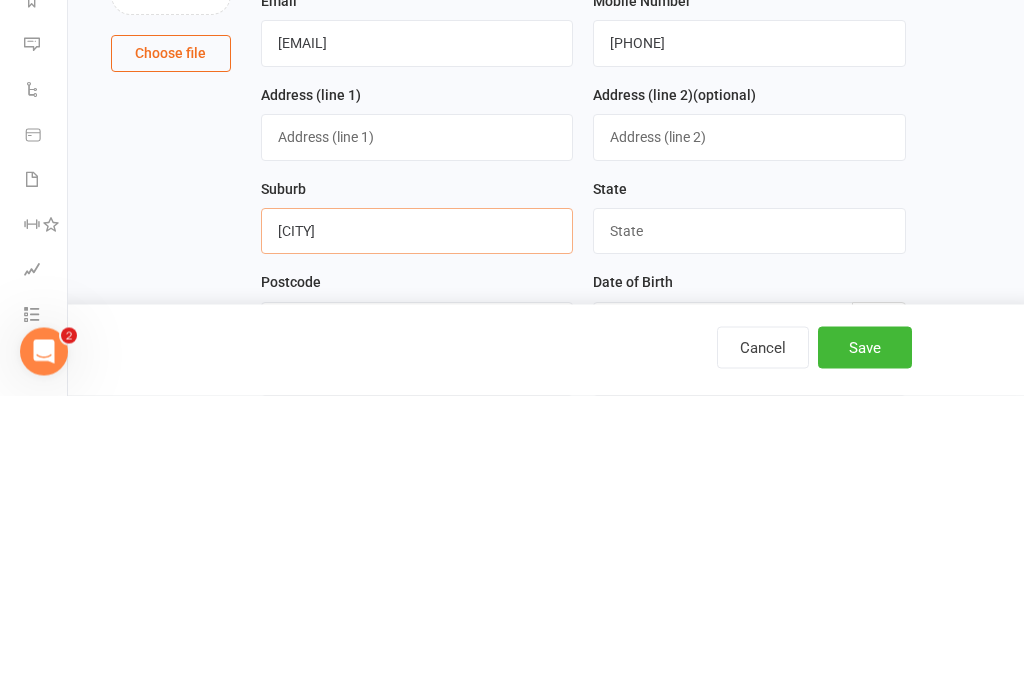 type on "Asquith" 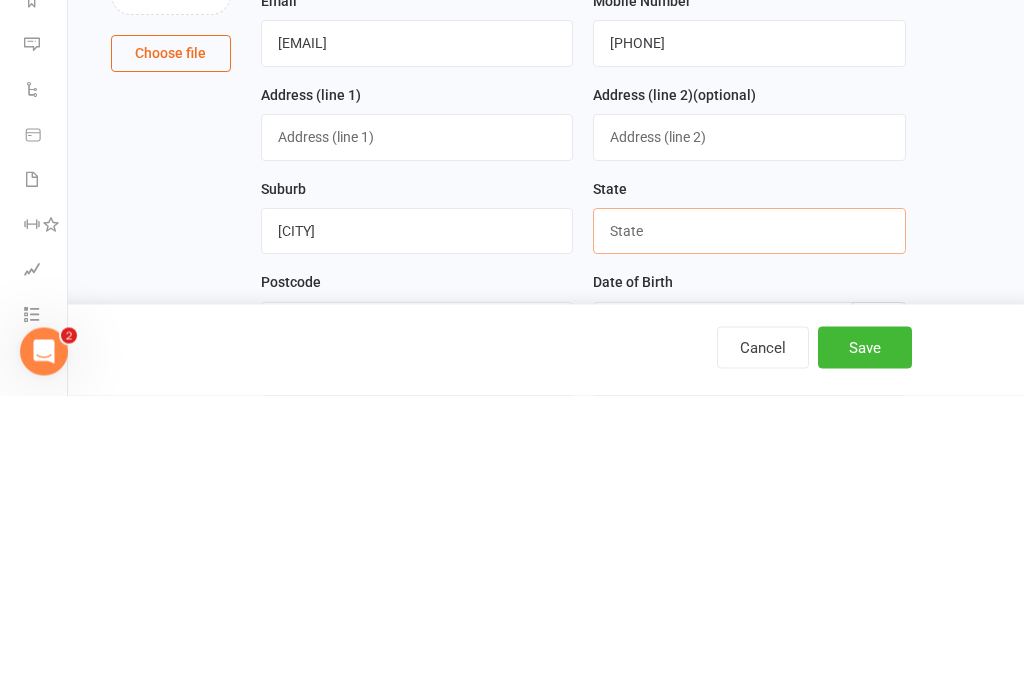 click at bounding box center [749, 534] 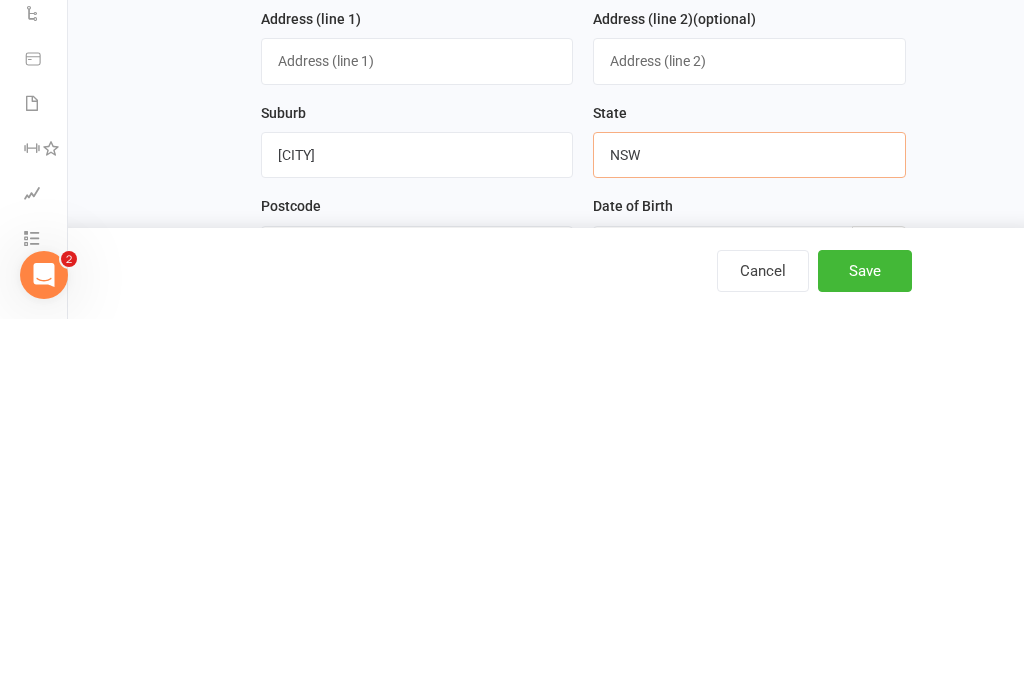 type on "NSW" 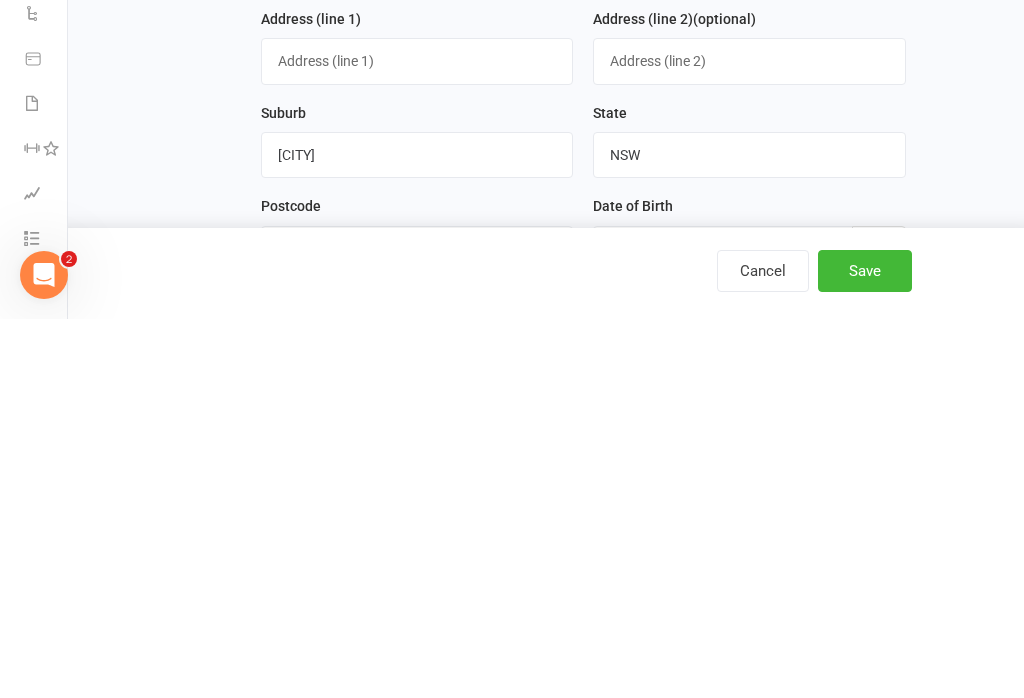 click at bounding box center [417, 628] 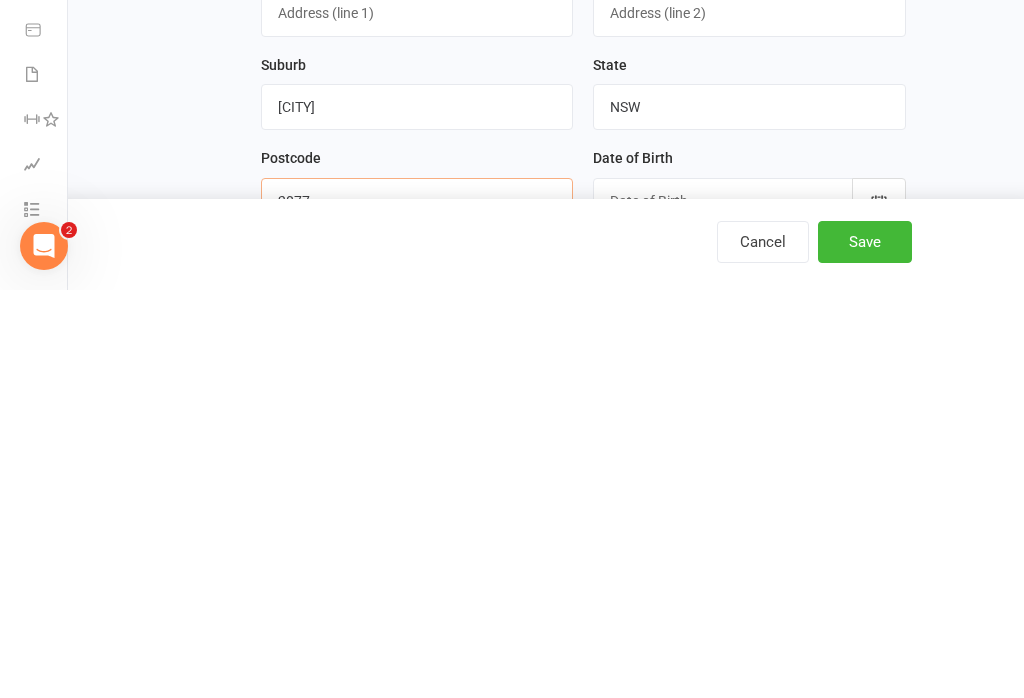 type on "2077" 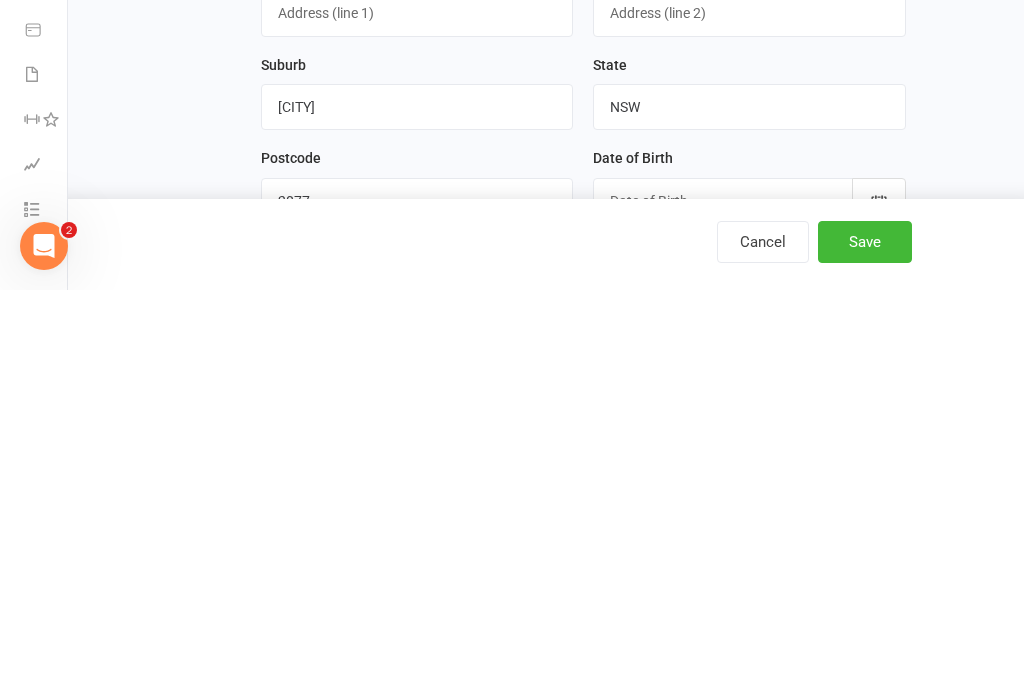 click at bounding box center (749, 609) 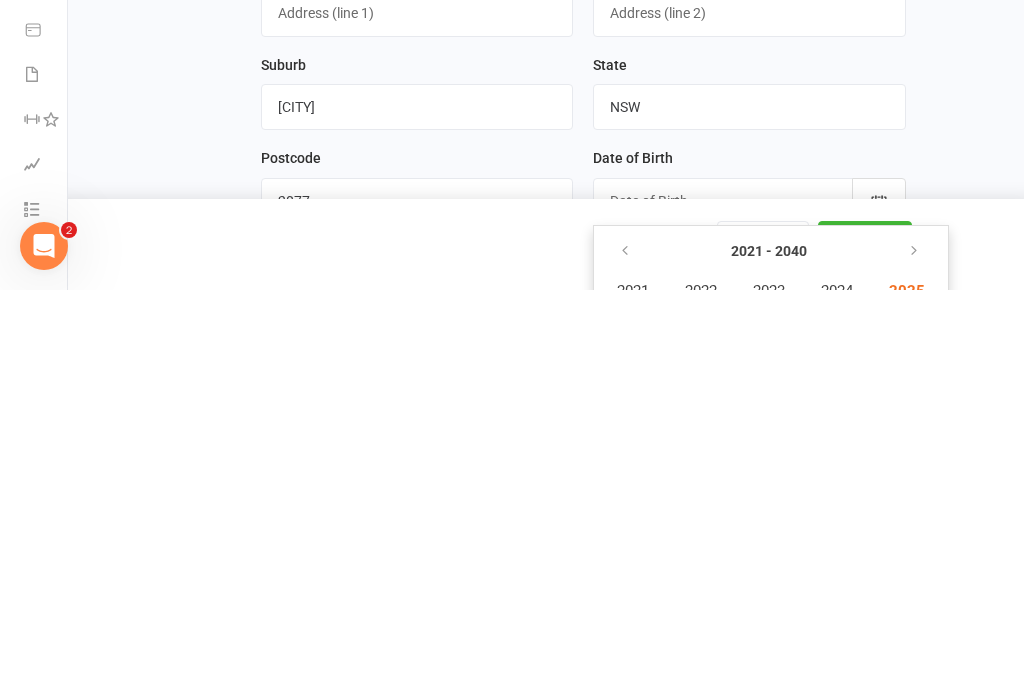 scroll, scrollTop: 539, scrollLeft: 0, axis: vertical 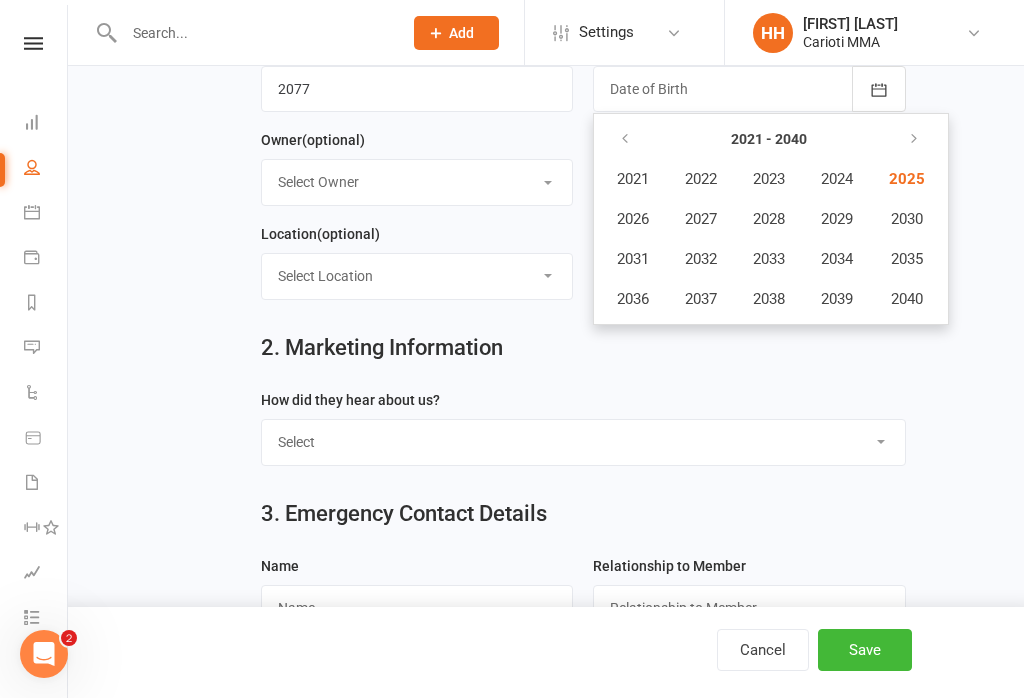 click at bounding box center [749, 89] 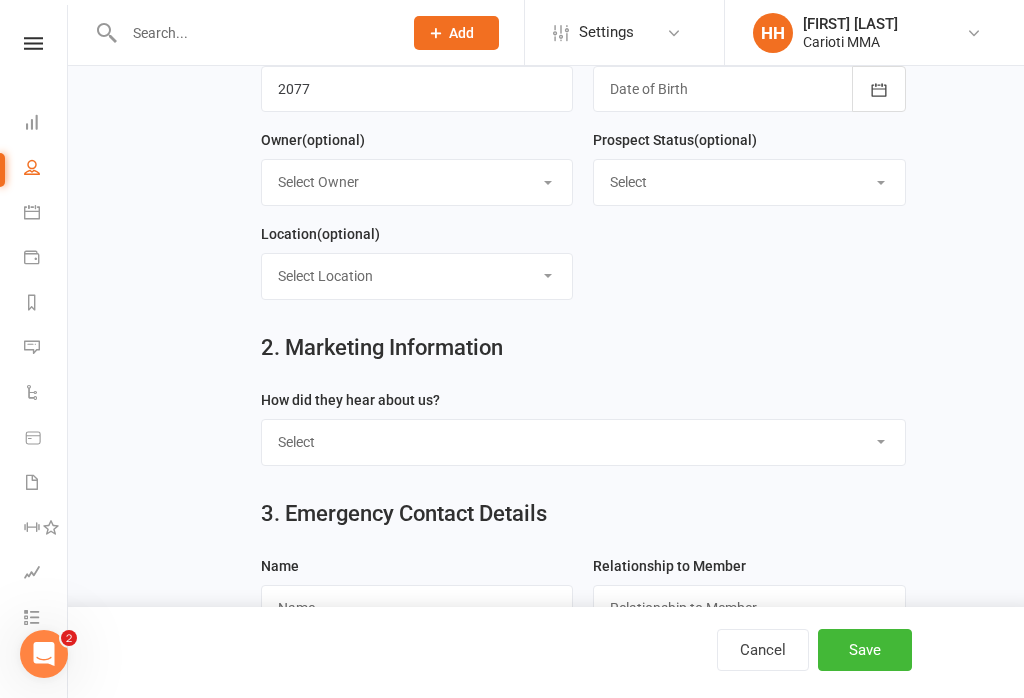click at bounding box center [749, 89] 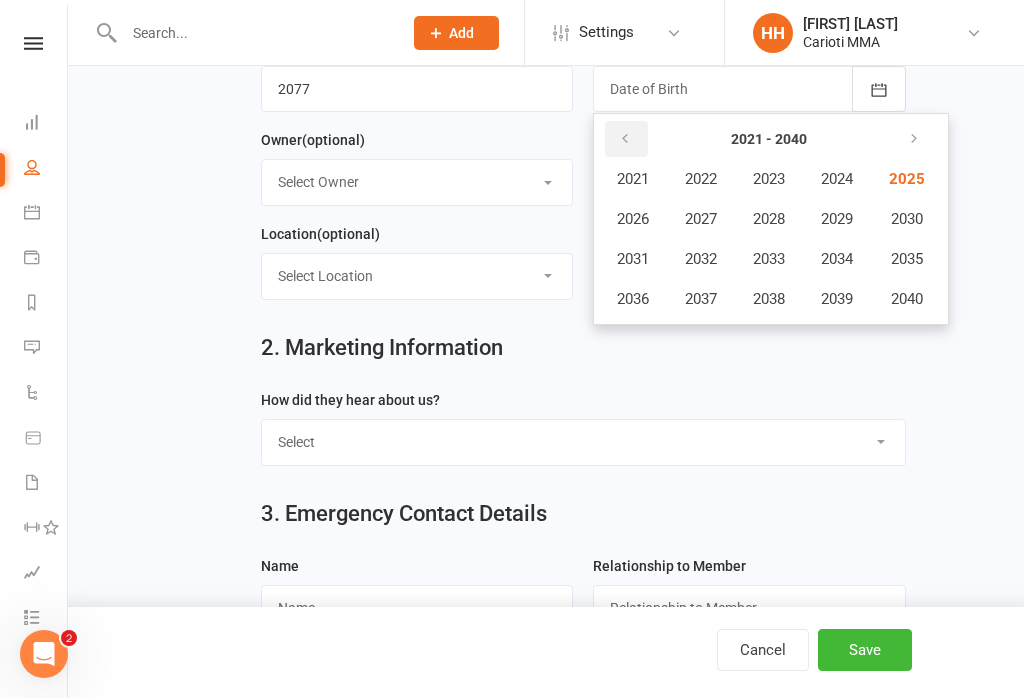 click at bounding box center (625, 139) 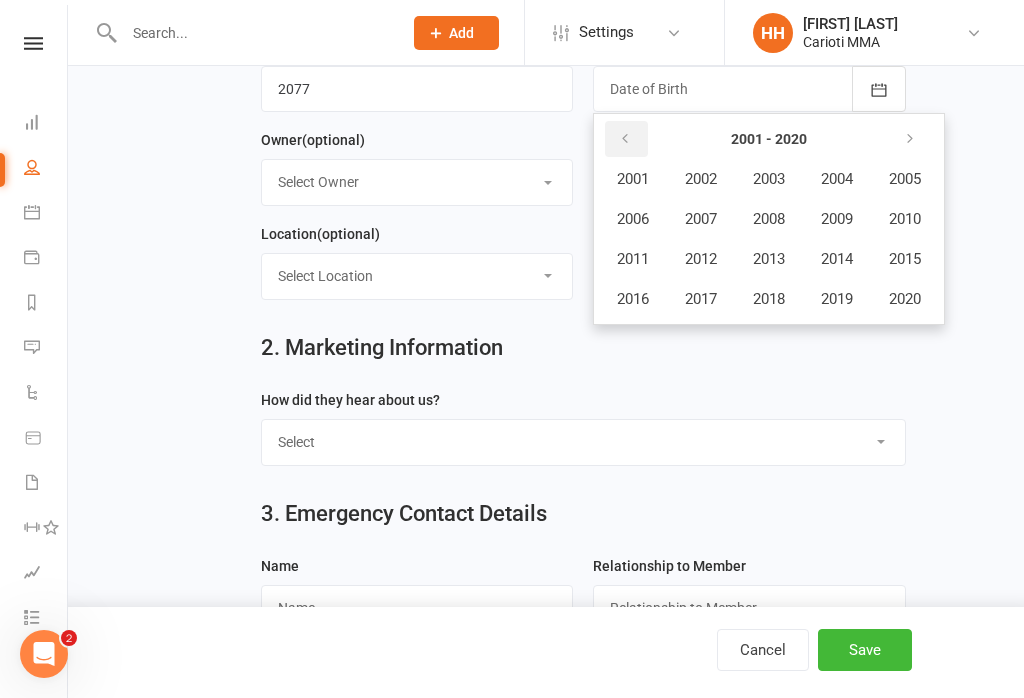click at bounding box center (626, 139) 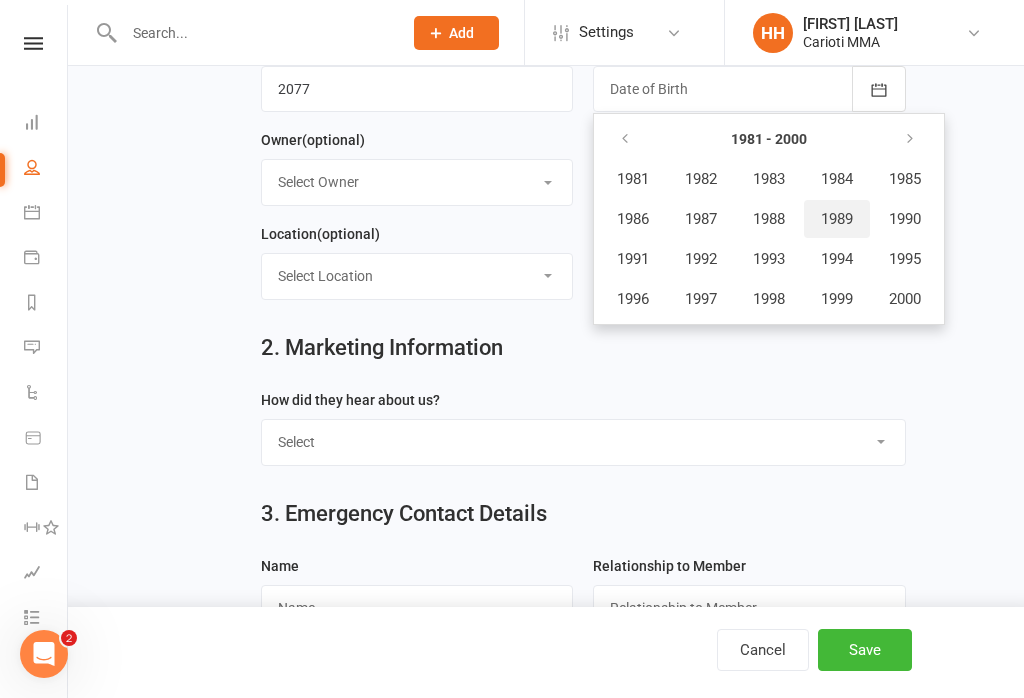 click on "1989" at bounding box center (837, 219) 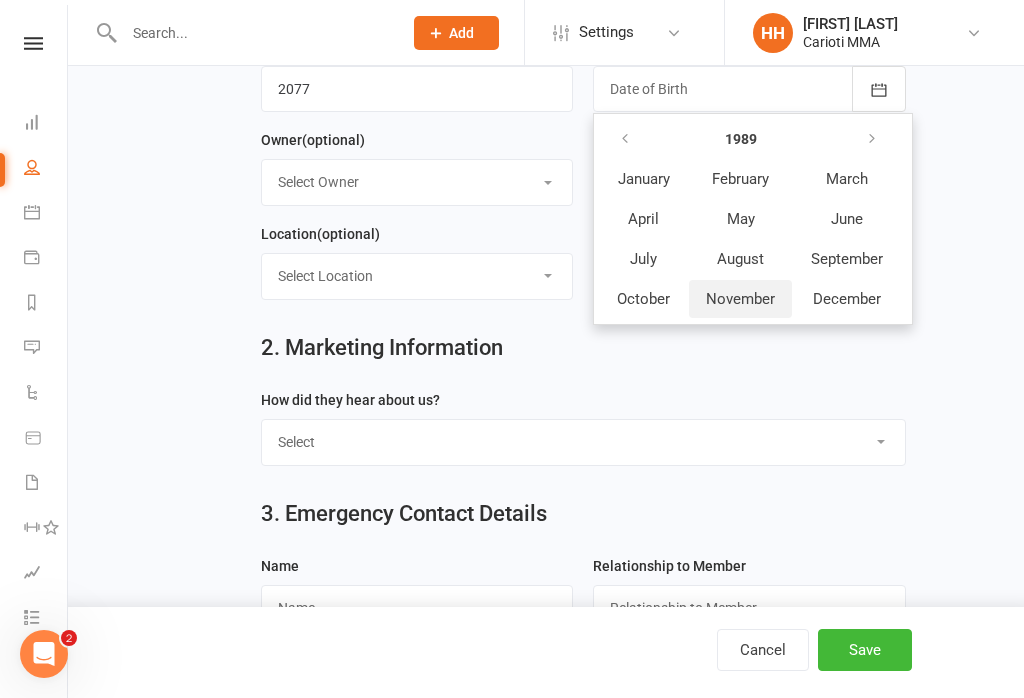 click on "November" at bounding box center (740, 299) 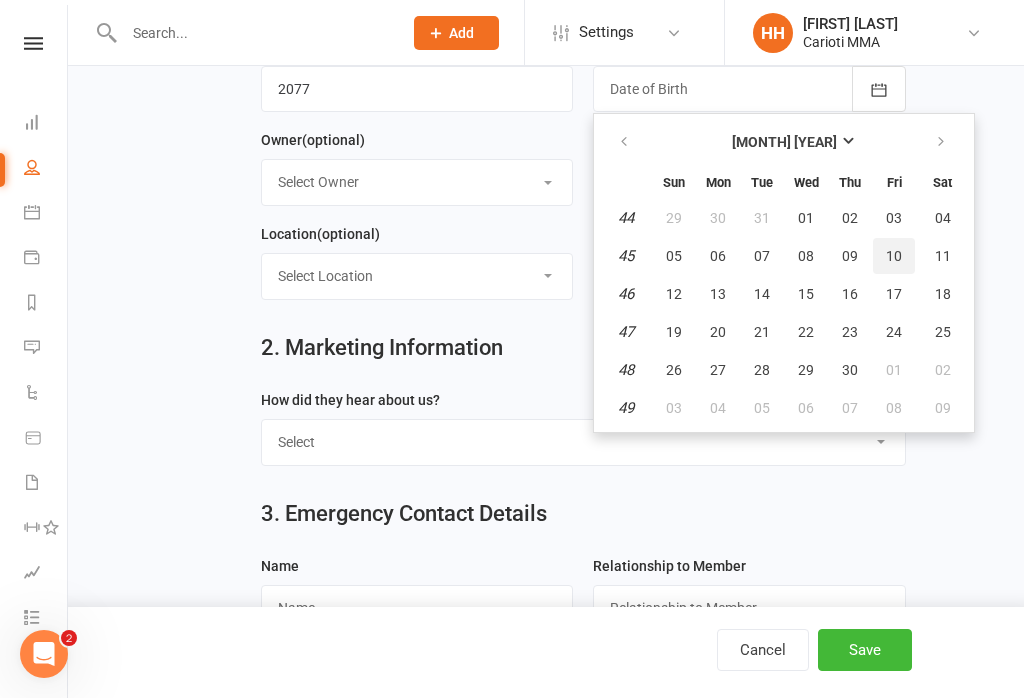 click on "10" at bounding box center [894, 256] 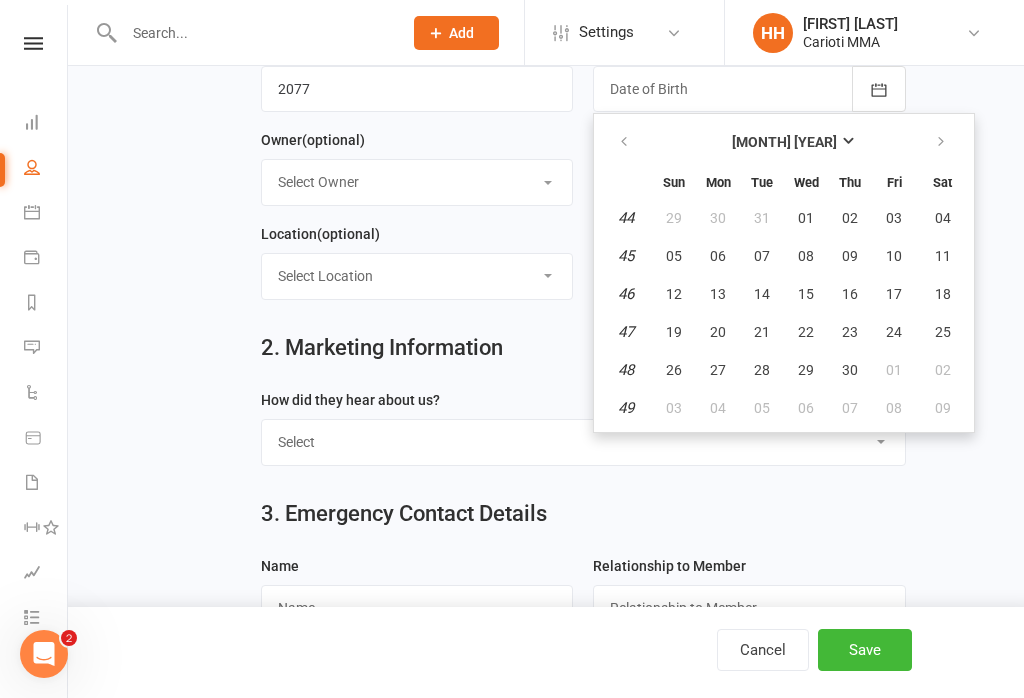 type on "10 Nov 1989" 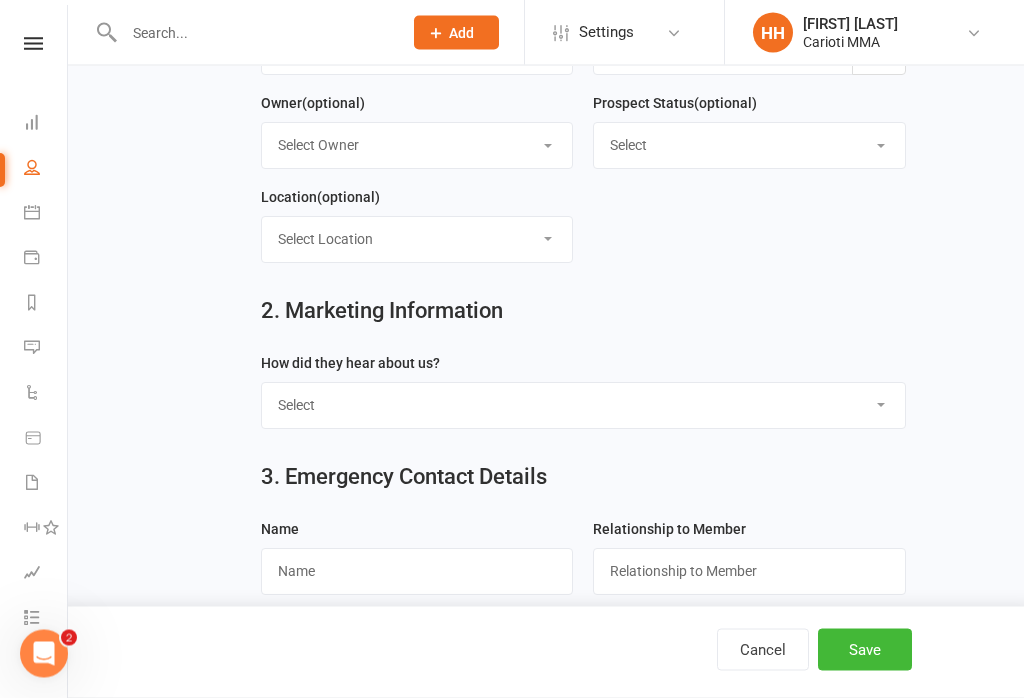 click on "Select" at bounding box center [749, 146] 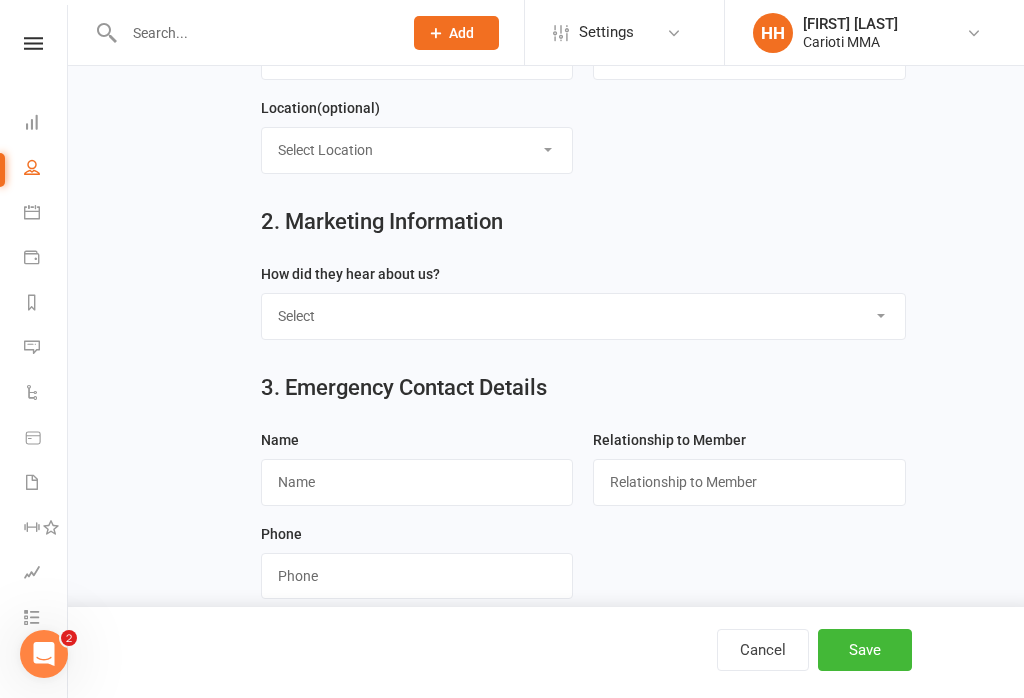 scroll, scrollTop: 681, scrollLeft: 0, axis: vertical 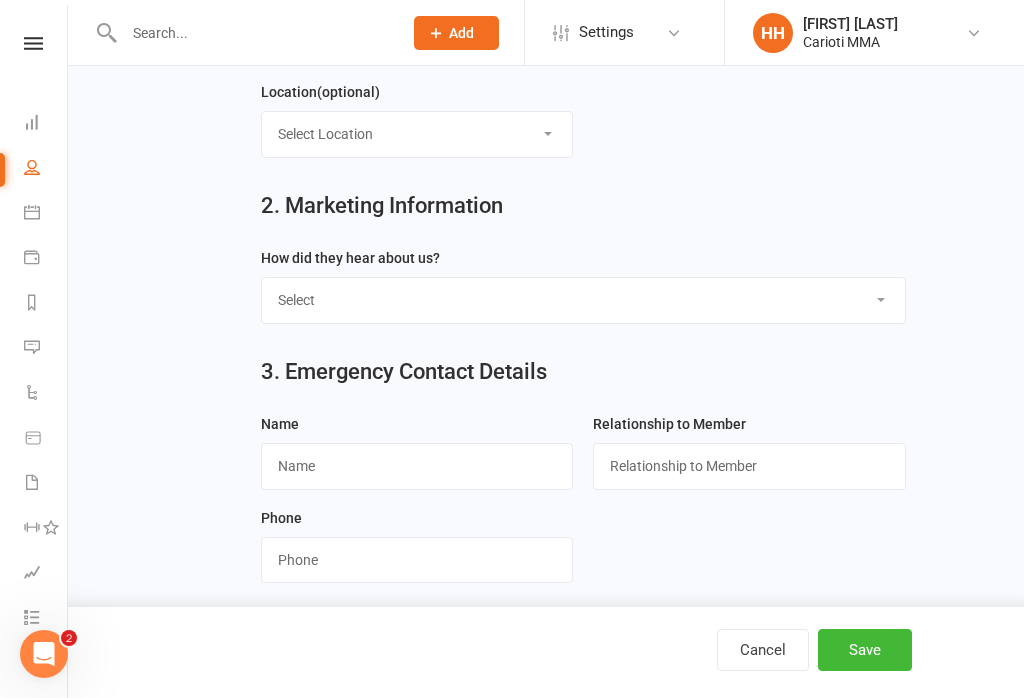 click on "Select Through A Friend Social Media Google Walk by" at bounding box center (583, 300) 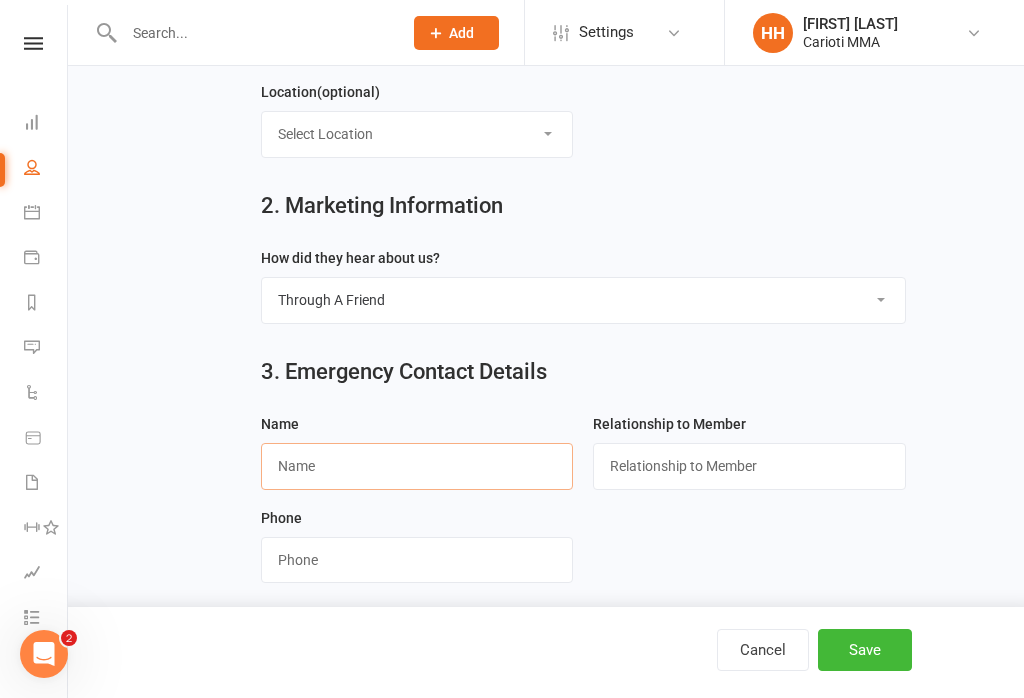 click at bounding box center (417, 466) 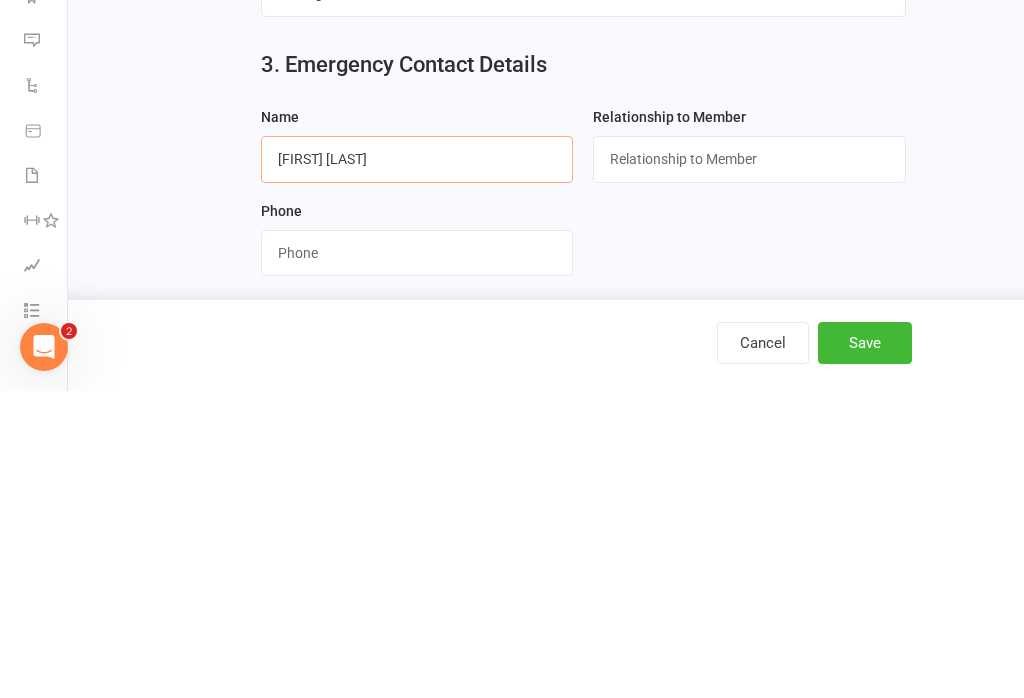 type on "Natasha Busby" 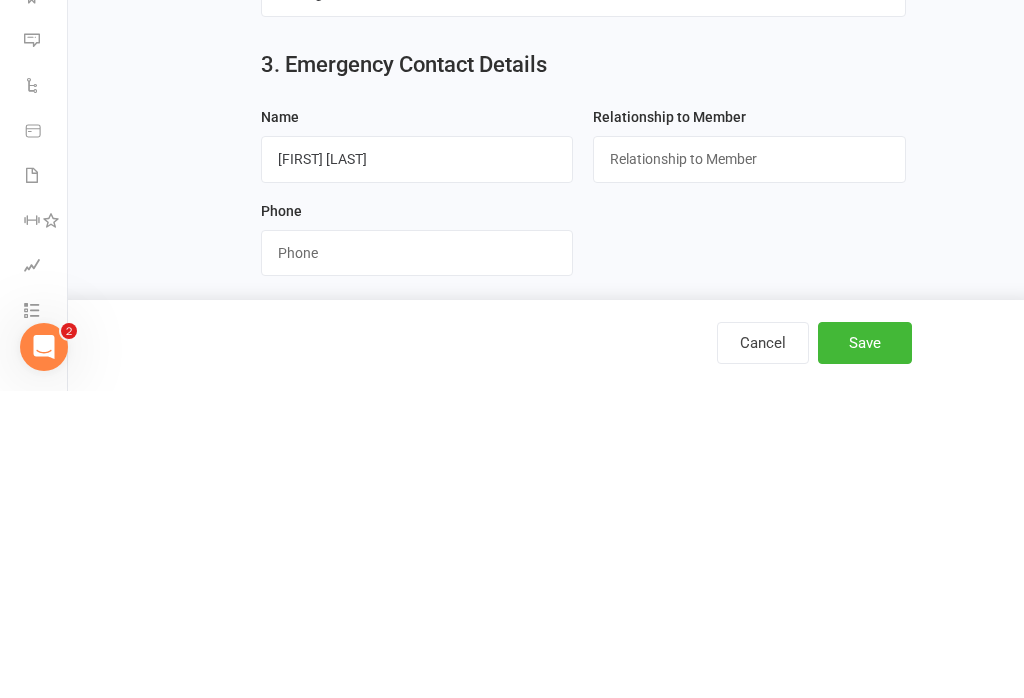 click at bounding box center [749, 466] 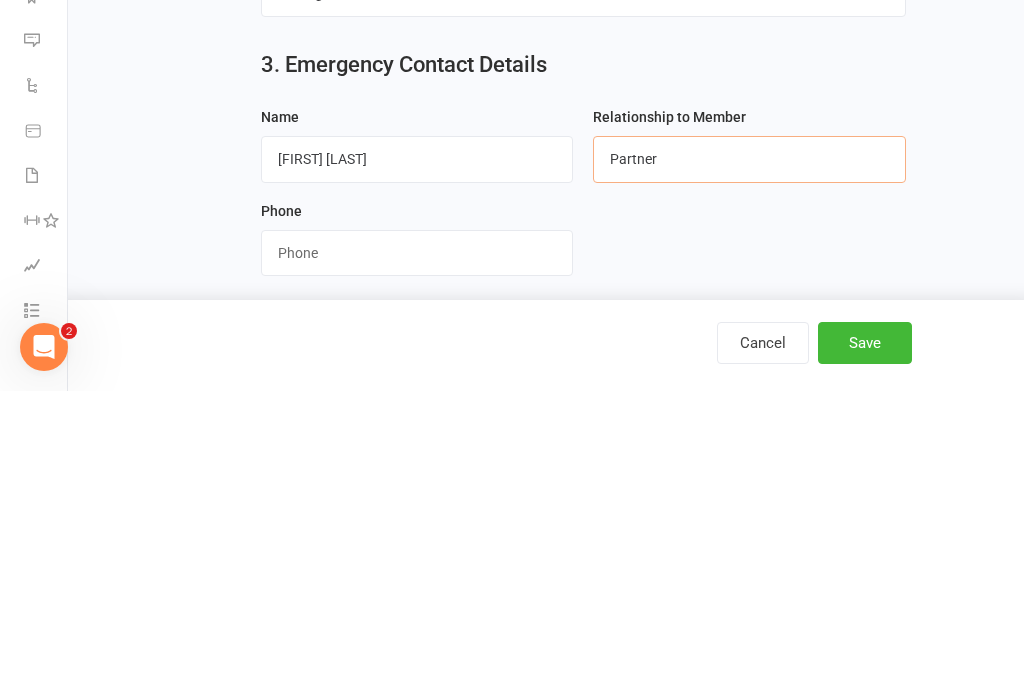 type on "Partner" 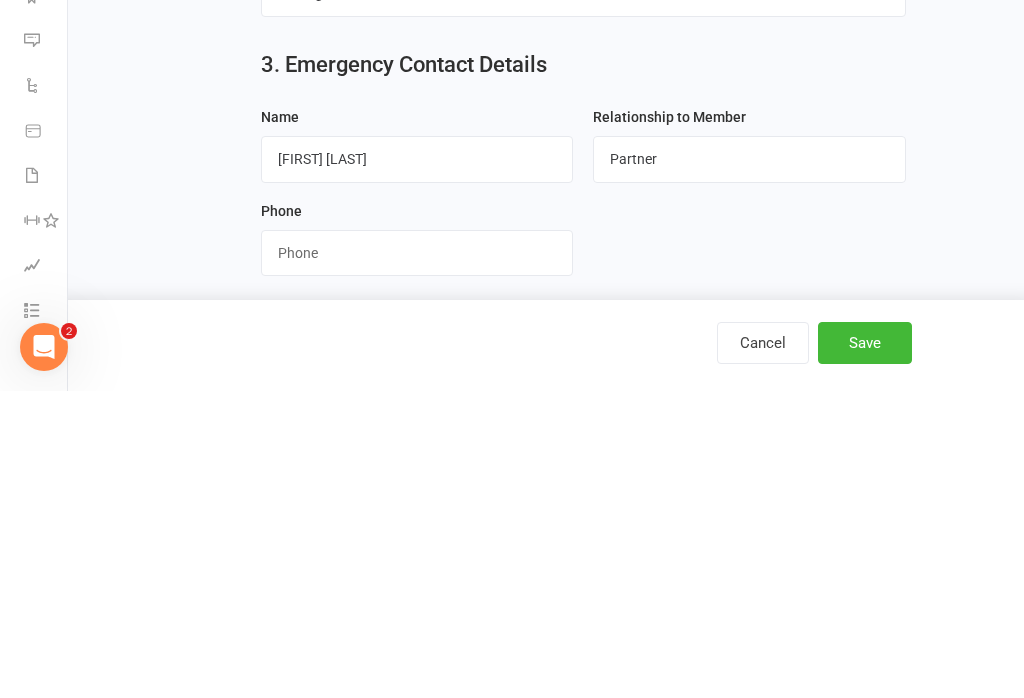 click at bounding box center (417, 560) 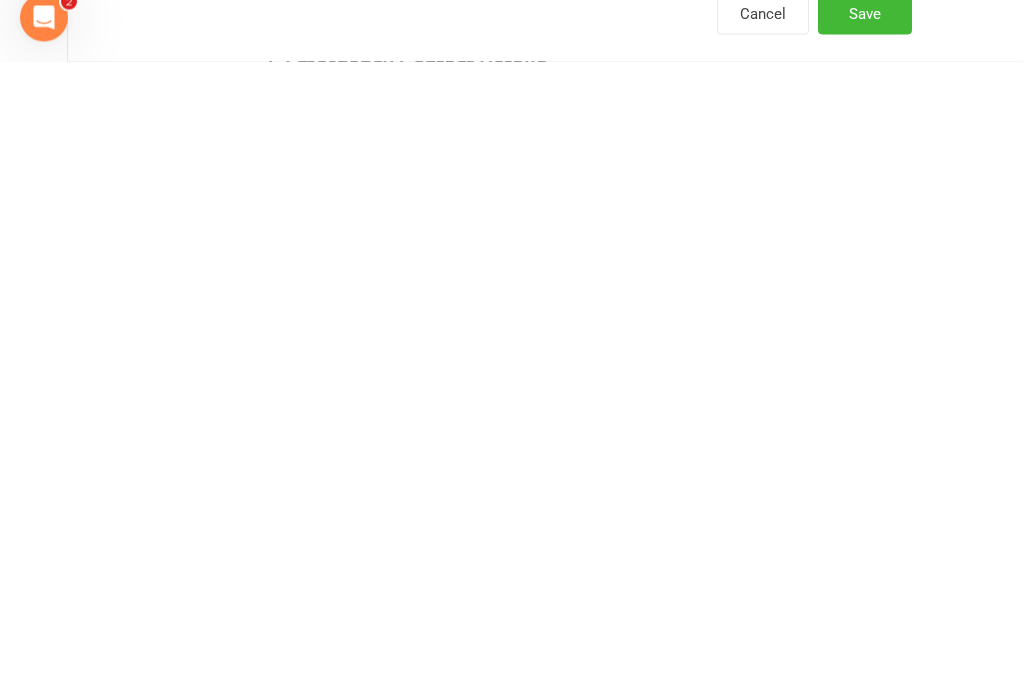 scroll, scrollTop: 374, scrollLeft: 0, axis: vertical 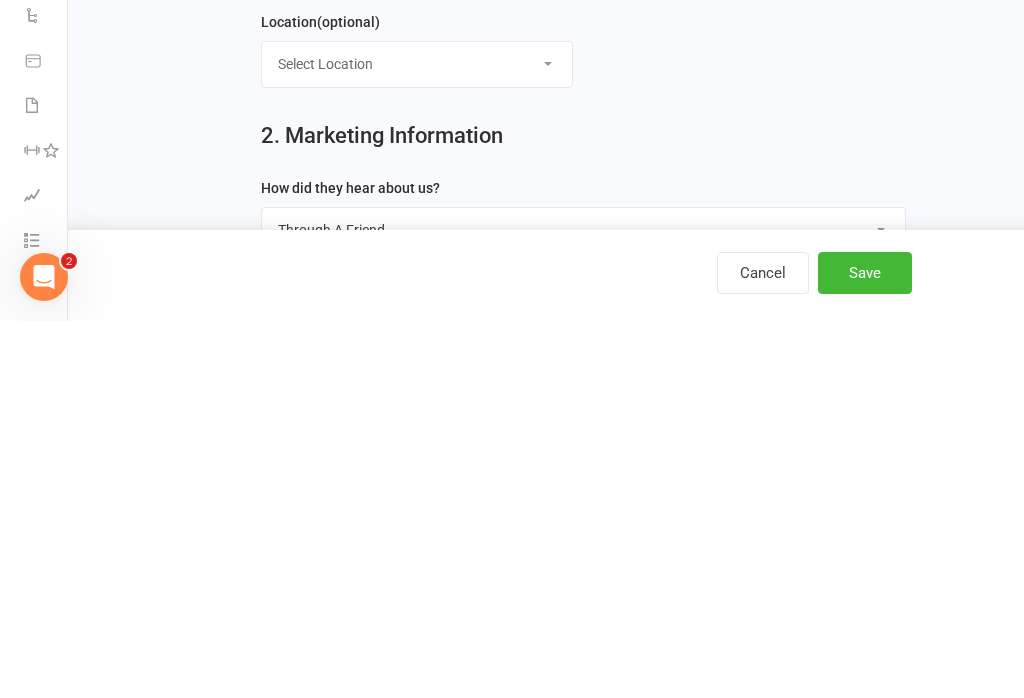 type on "0424753421" 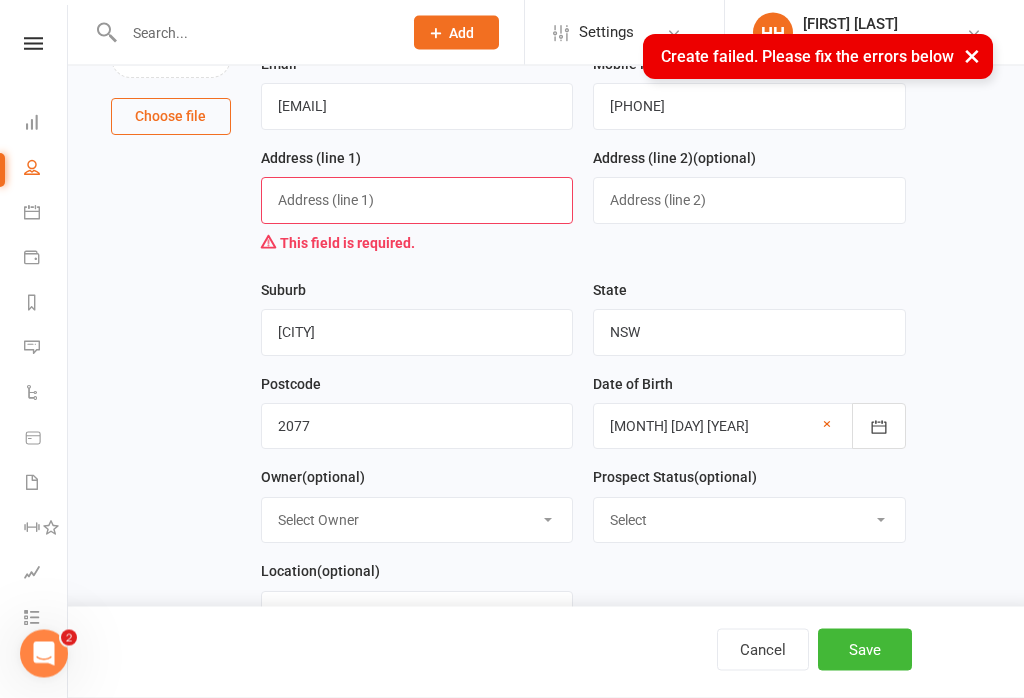 scroll, scrollTop: 212, scrollLeft: 0, axis: vertical 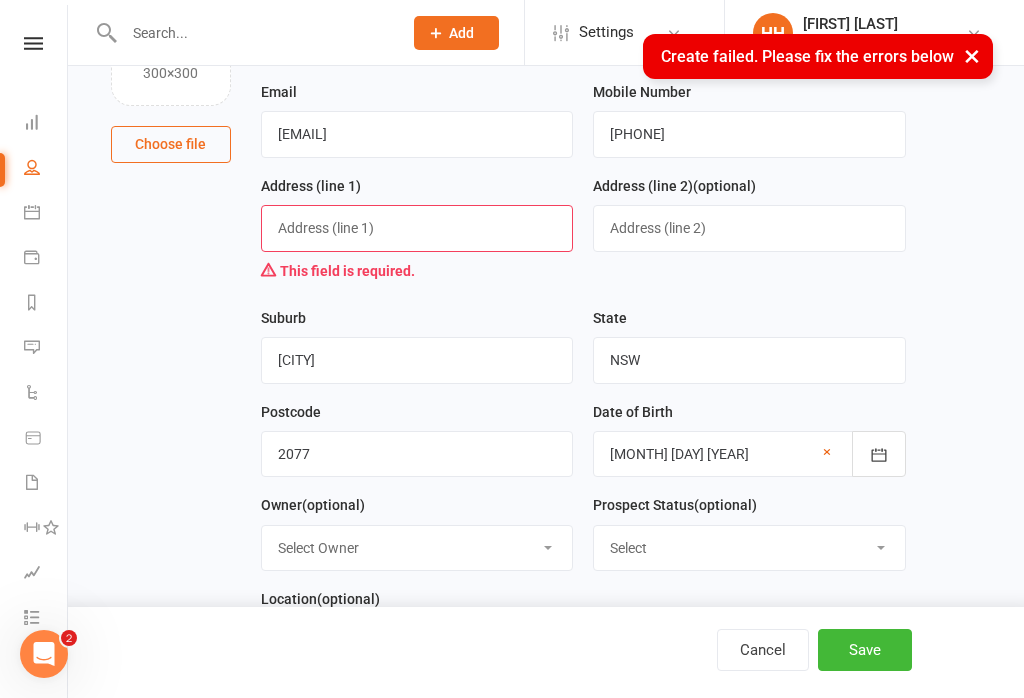 click at bounding box center (417, 228) 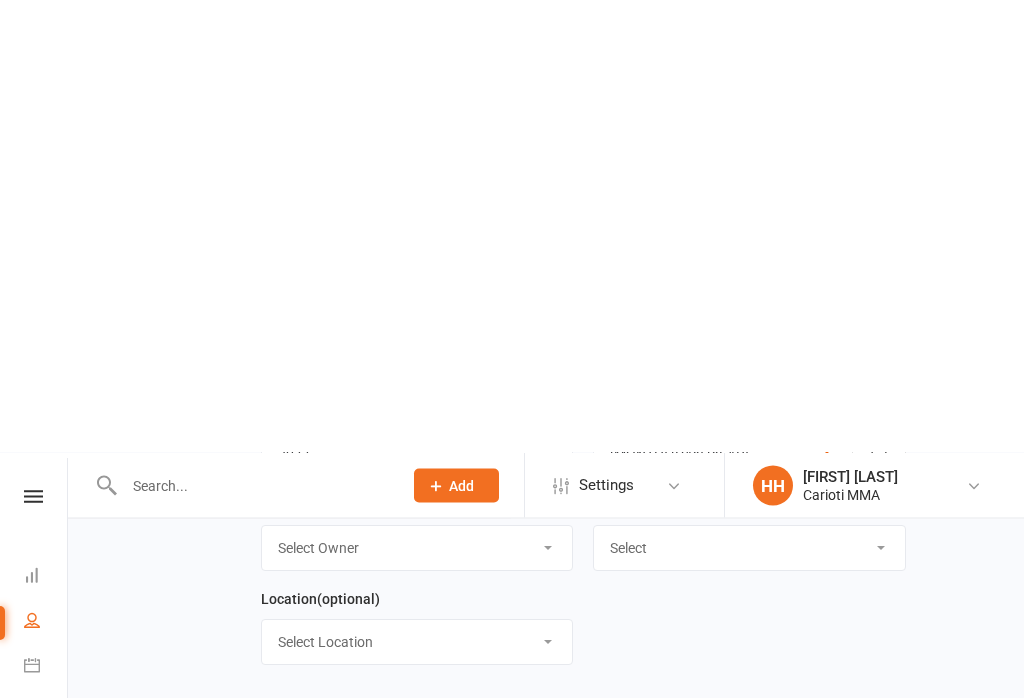 scroll, scrollTop: 750, scrollLeft: 0, axis: vertical 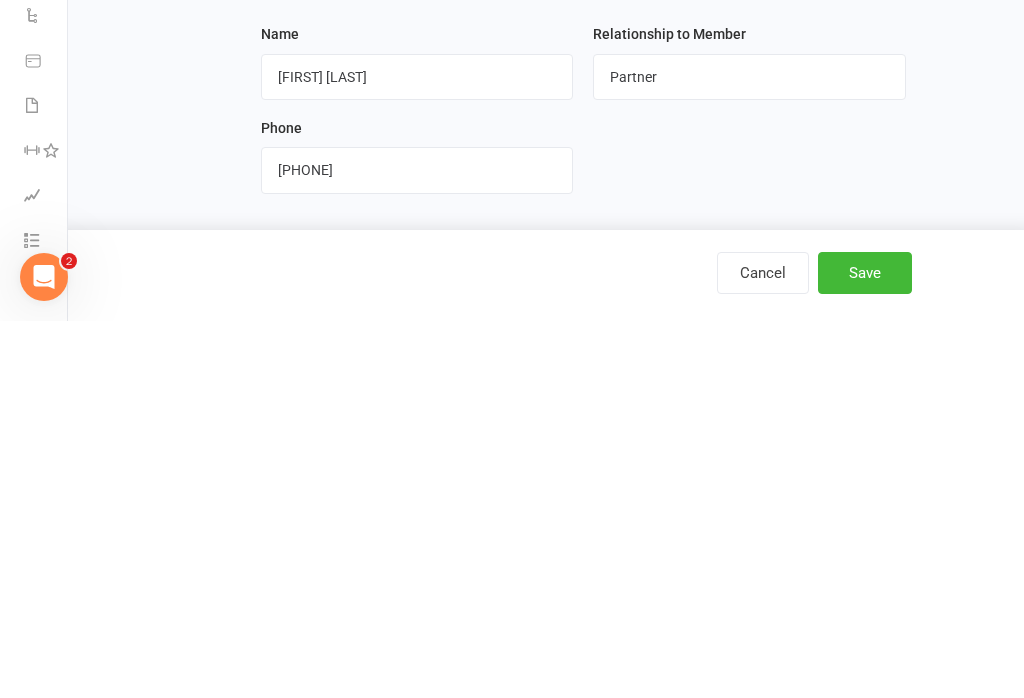 type on "3/439 pacific highway" 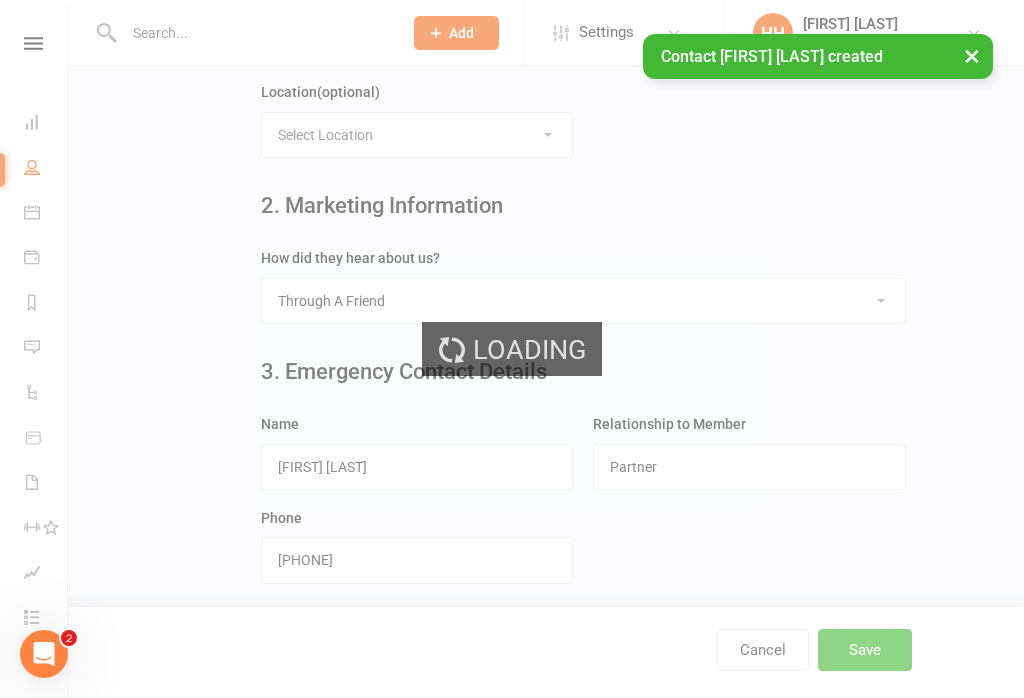 scroll, scrollTop: 0, scrollLeft: 0, axis: both 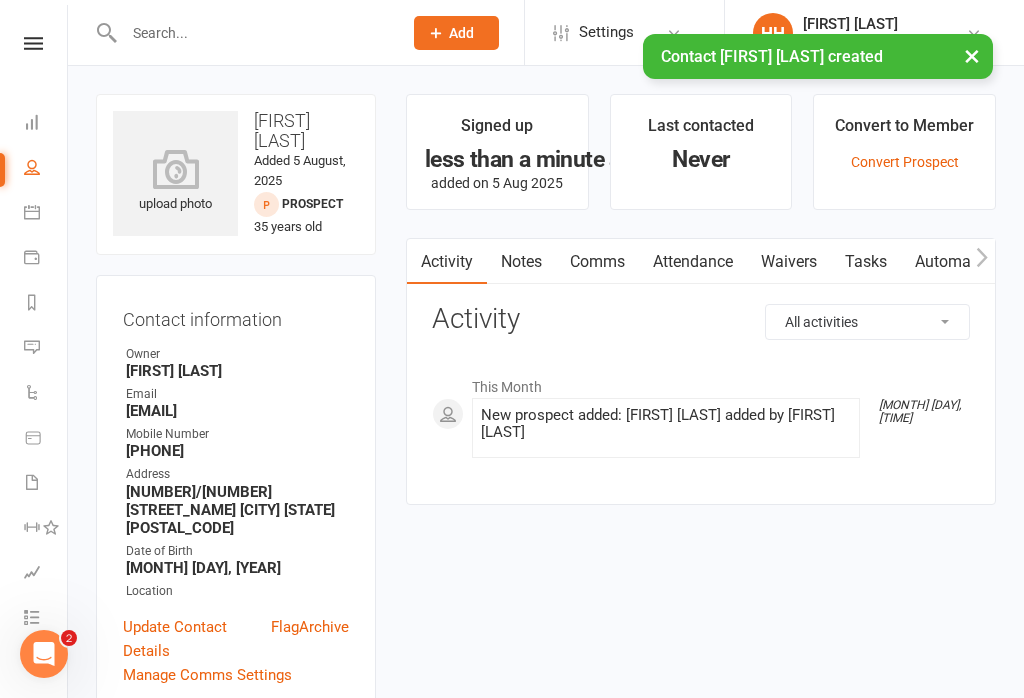 click on "Waivers" at bounding box center (789, 262) 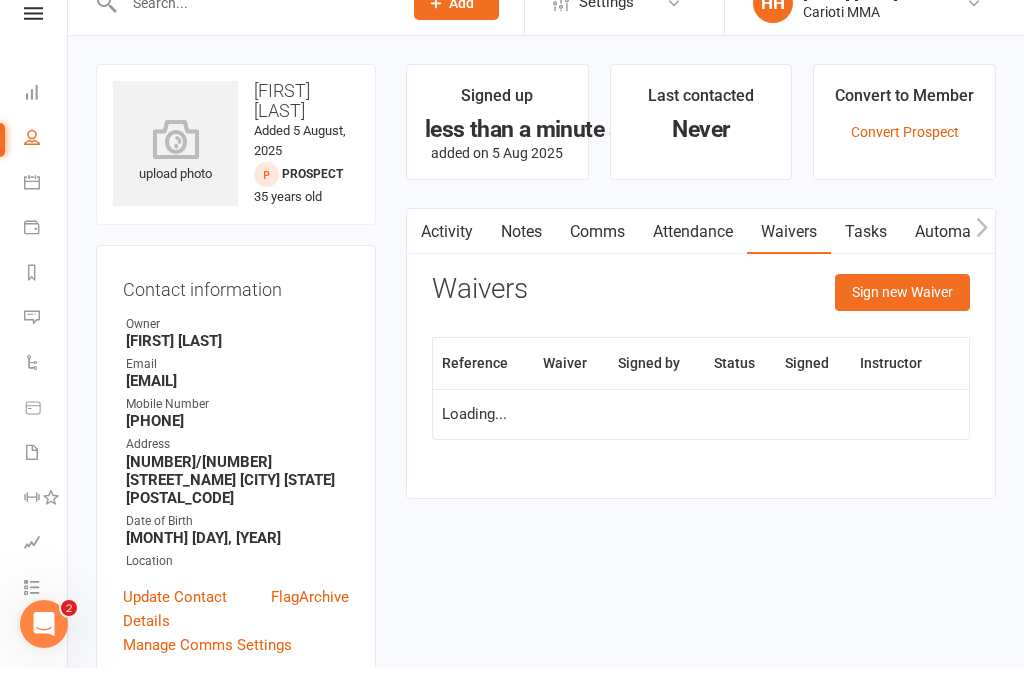 scroll, scrollTop: 31, scrollLeft: 0, axis: vertical 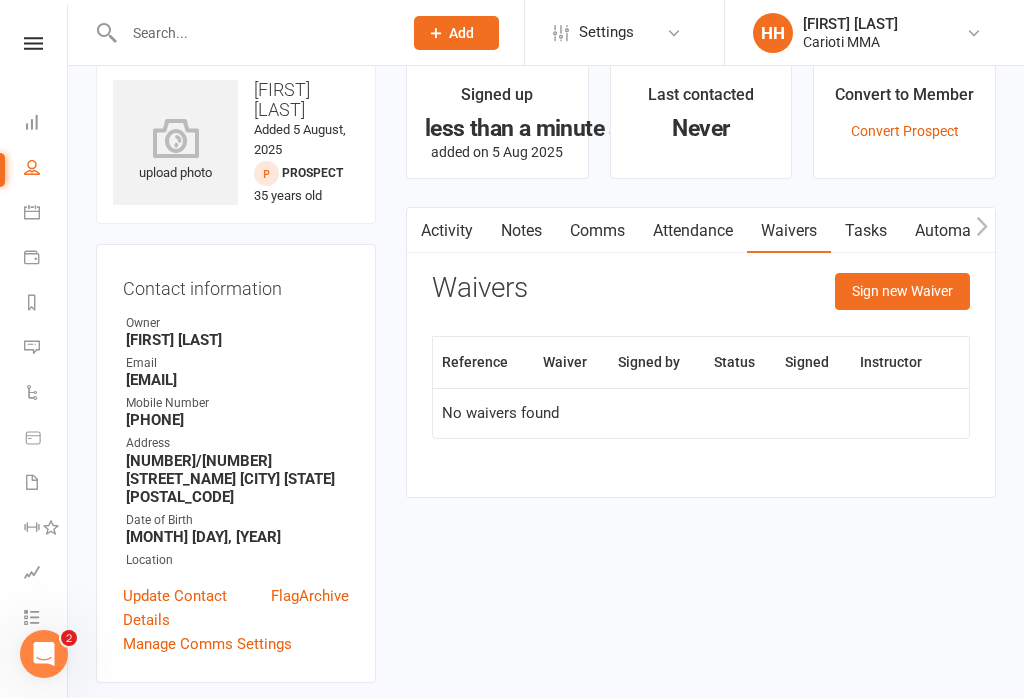 click on "Sign new Waiver" at bounding box center (902, 291) 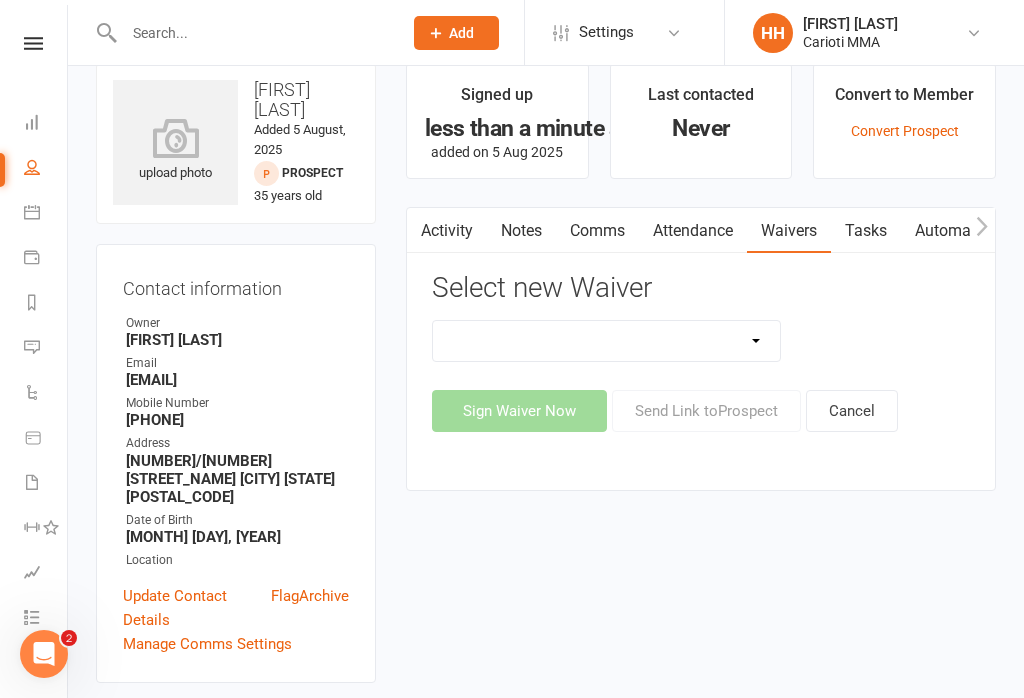 click on "Do not use - MEMBER GENERAL WAIVER Do not use - MEMBERSHIP SIGN UP Do not use - PROSPECT GENERAL WAIVER MEMBERSHIP CONTRACT Membership contract - no filming consent Payment Details Form WAIVER" at bounding box center [606, 341] 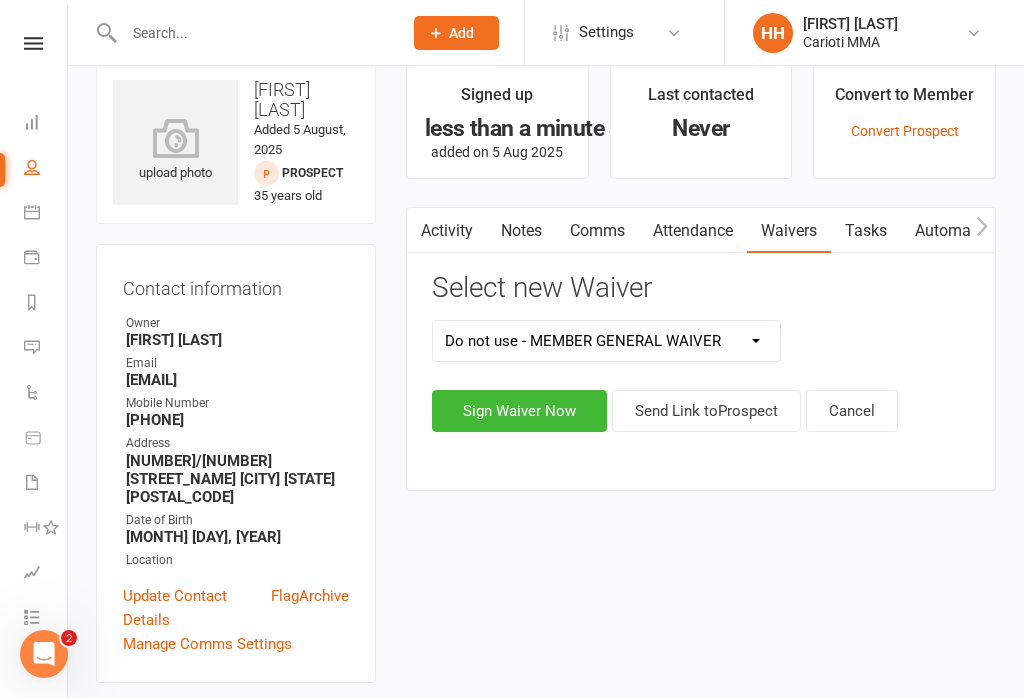 click on "Sign Waiver Now" at bounding box center (519, 411) 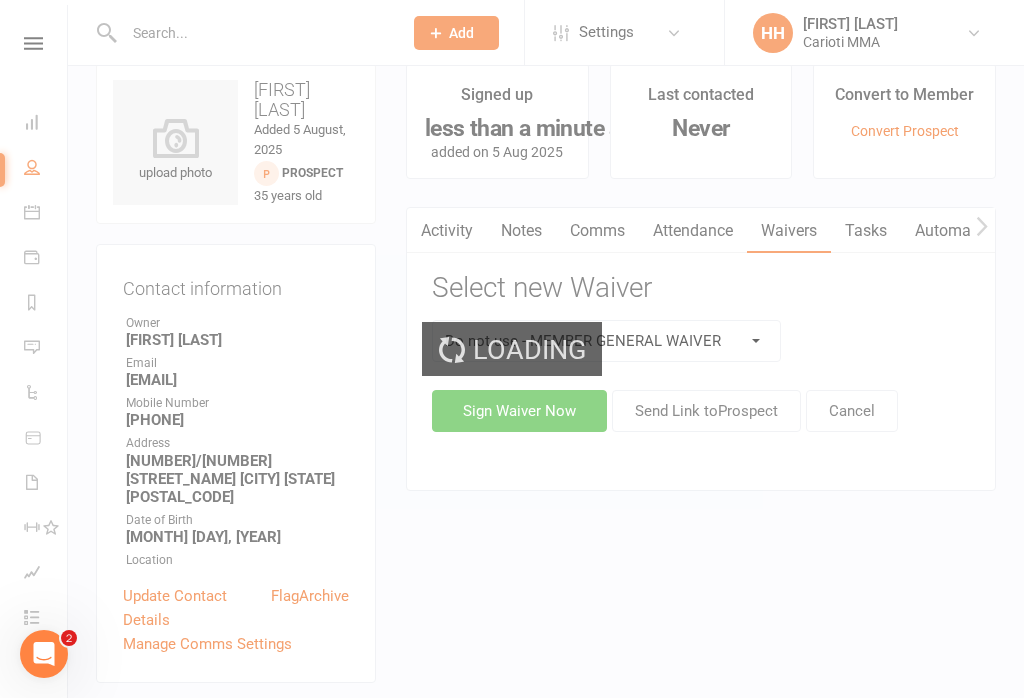 scroll, scrollTop: 0, scrollLeft: 0, axis: both 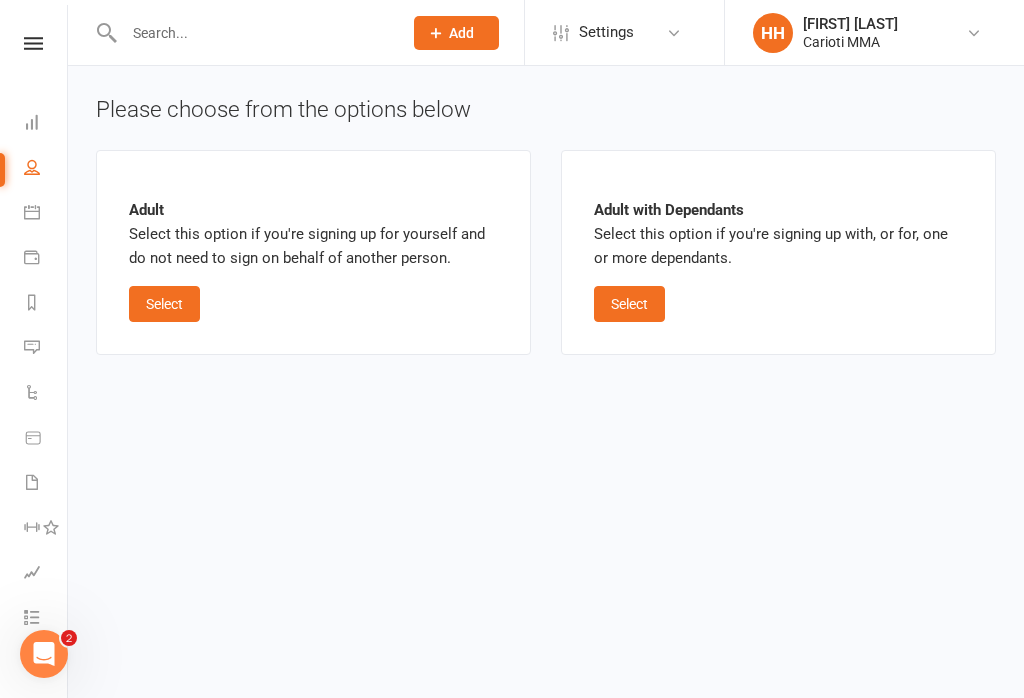 click on "Select" at bounding box center [164, 304] 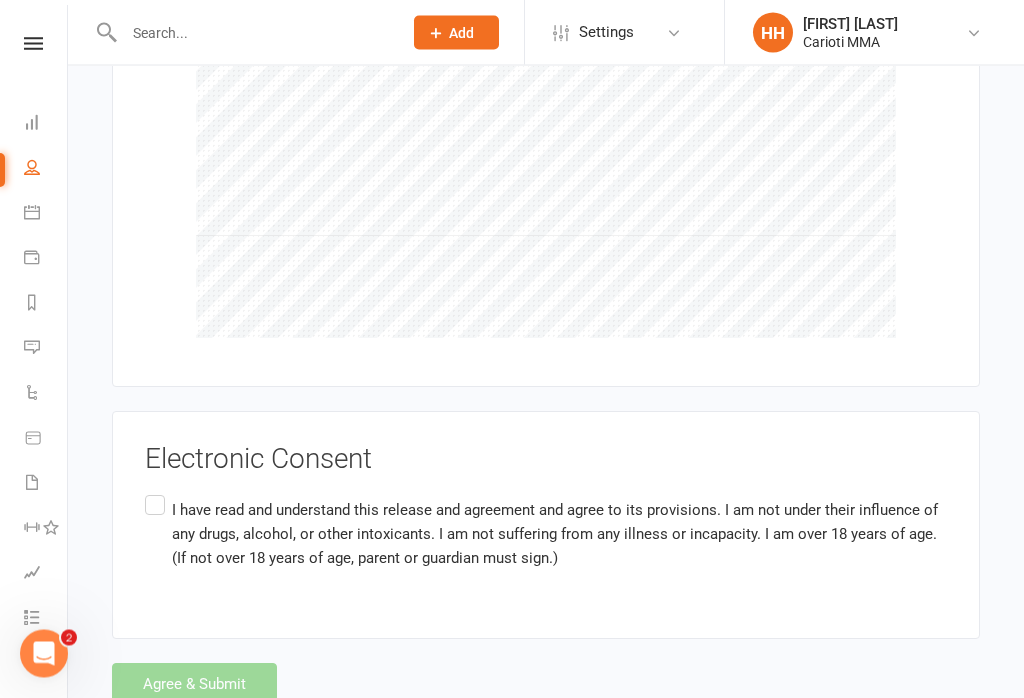 scroll, scrollTop: 1949, scrollLeft: 0, axis: vertical 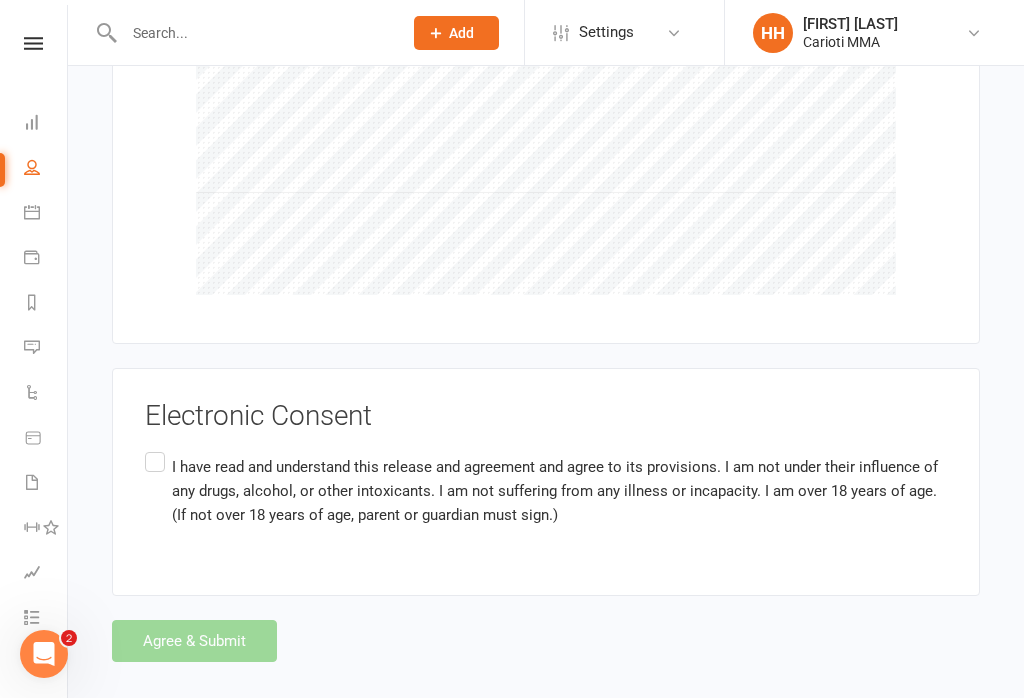 click on "I have read and understand this release and agreement and agree to its provisions. I am not under their influence of any drugs, alcohol, or other intoxicants. I am not suffering from any illness or incapacity. I am over 18 years of age. (If not over 18 years of age, parent or guardian must sign.)" at bounding box center (559, 491) 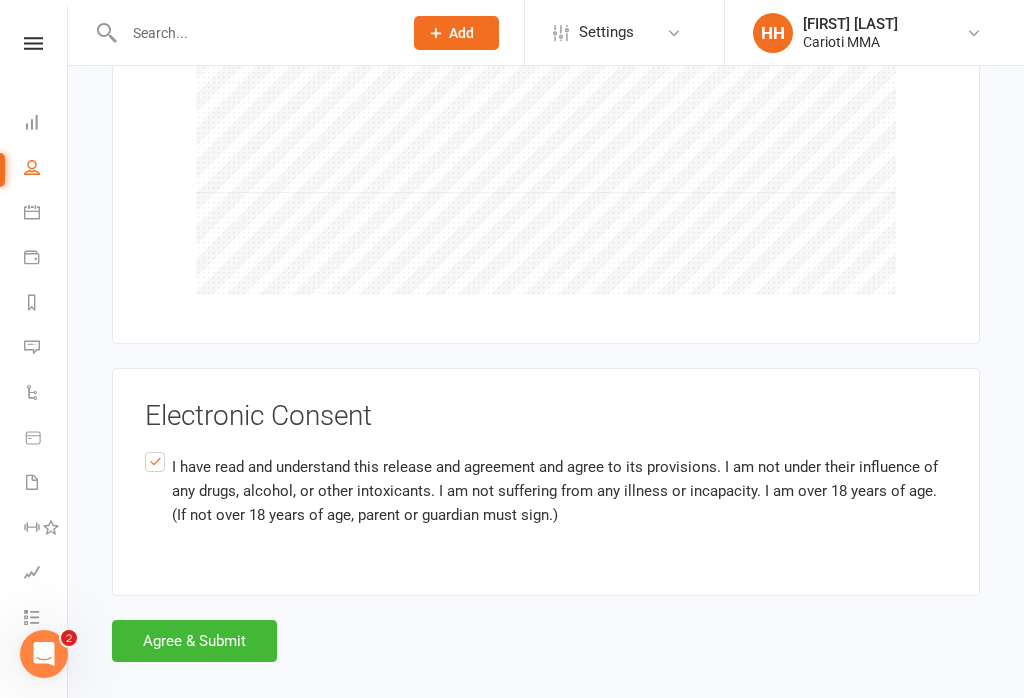 click on "Agree & Submit" at bounding box center [194, 641] 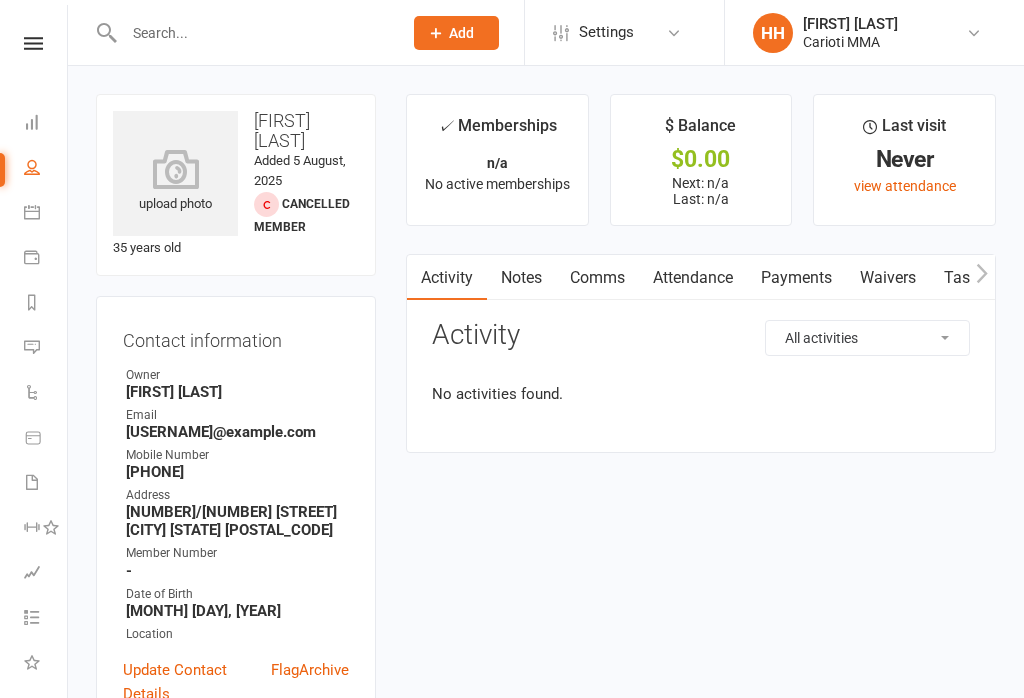 scroll, scrollTop: 0, scrollLeft: 0, axis: both 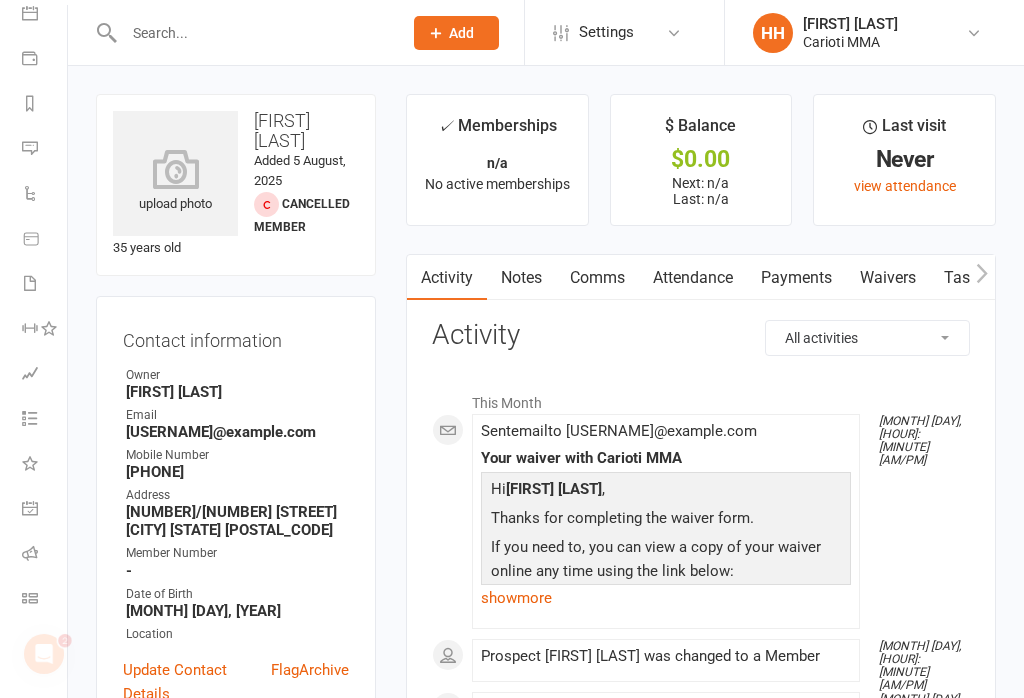 click on "Class check-in" at bounding box center (44, 600) 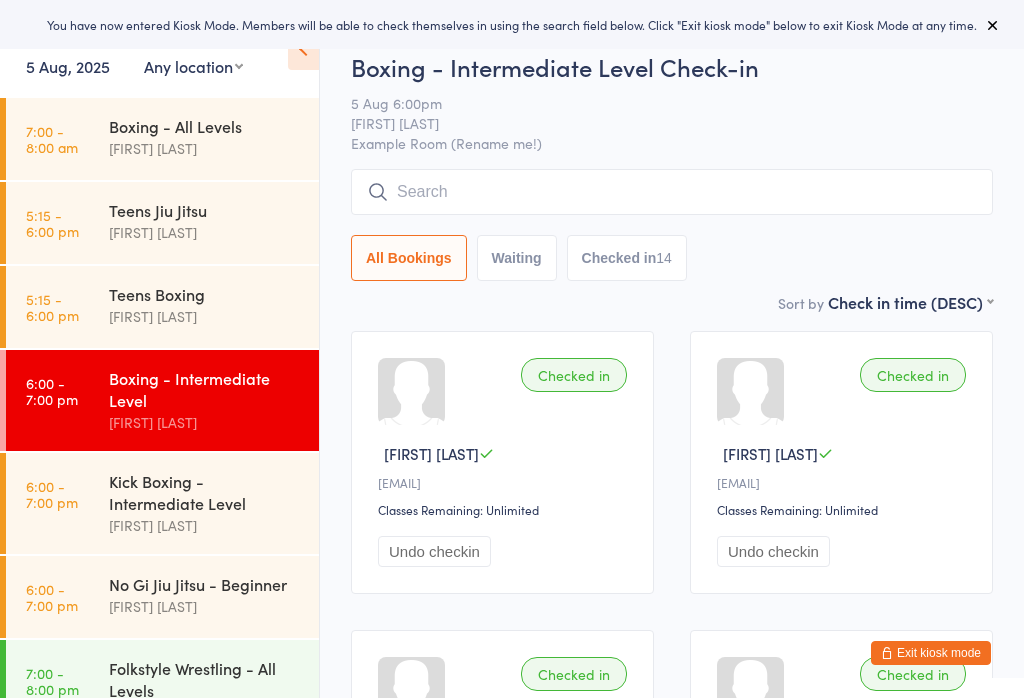 scroll, scrollTop: 0, scrollLeft: 0, axis: both 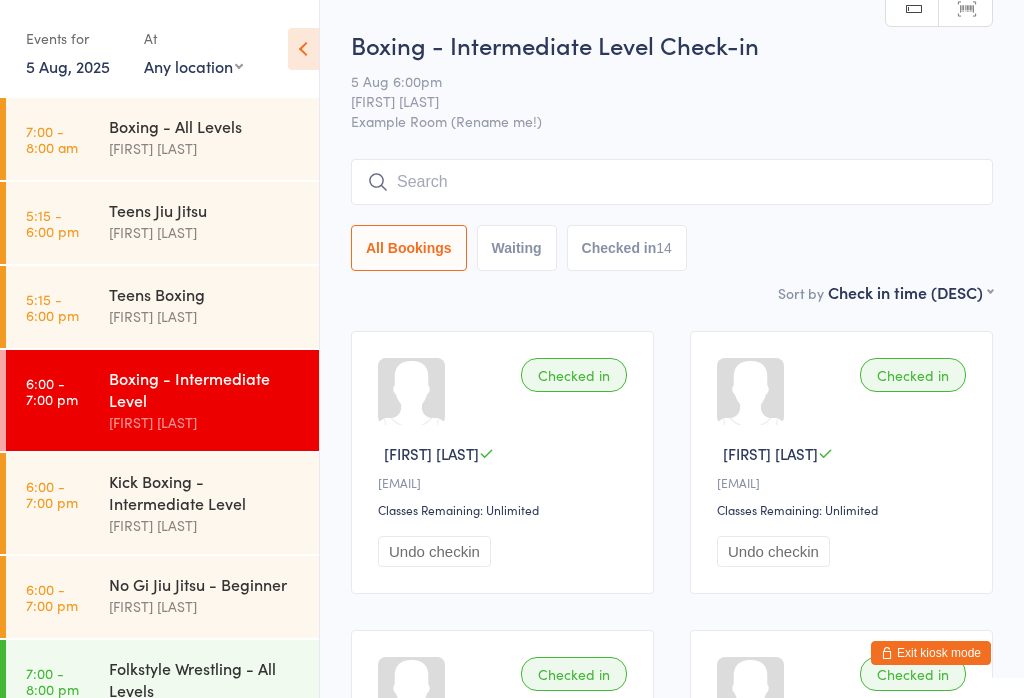 click at bounding box center [672, 182] 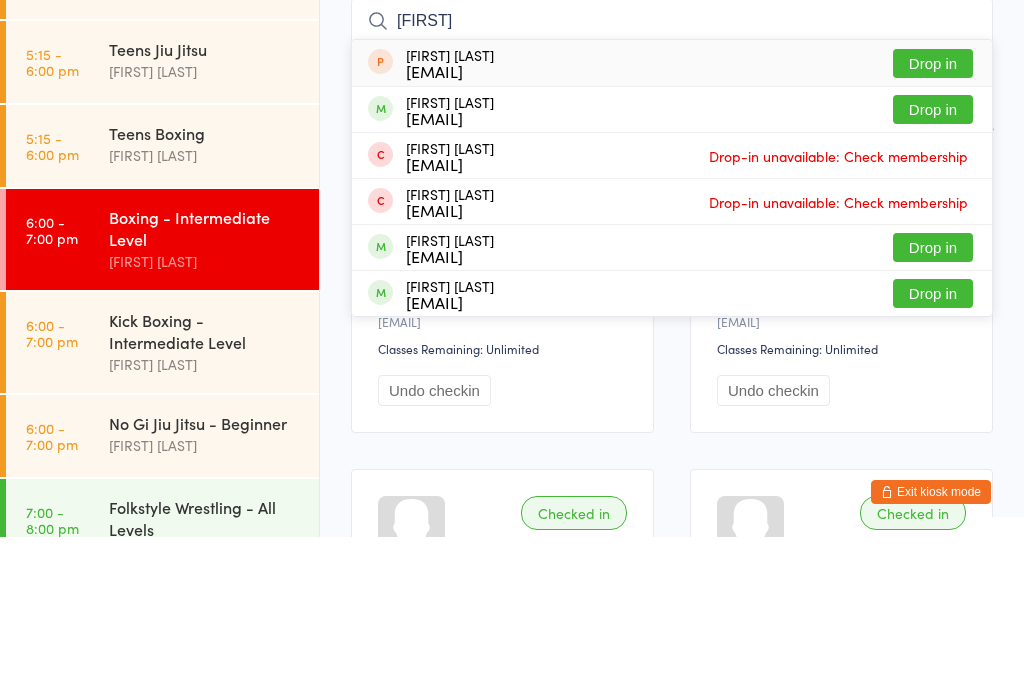 type on "Lawre" 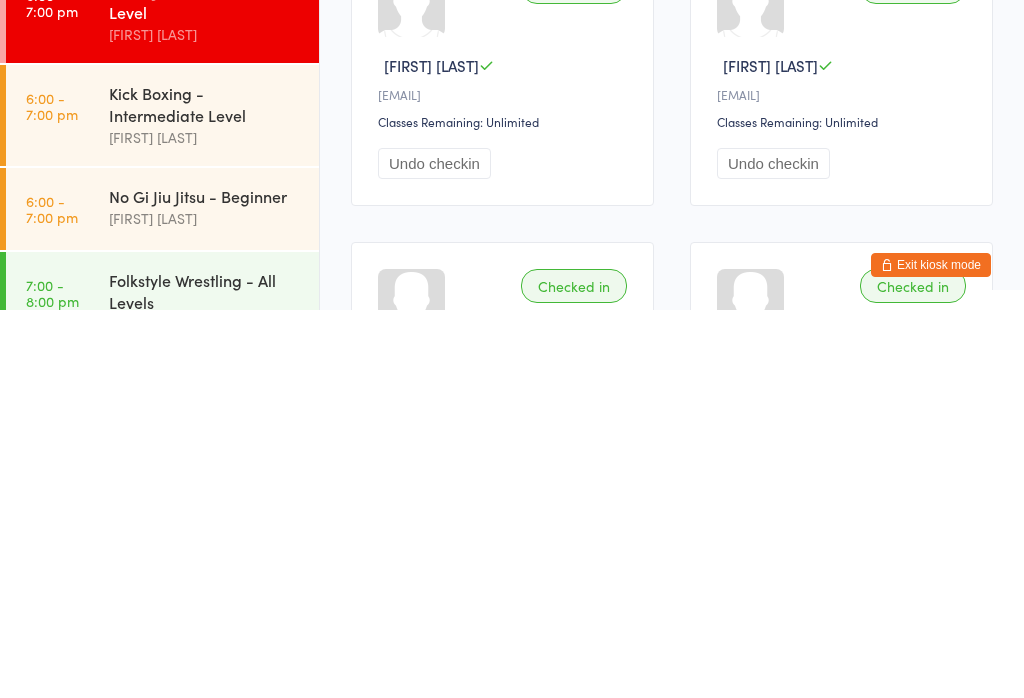 click on "Folkstyle Wrestling - All Levels" at bounding box center (205, 679) 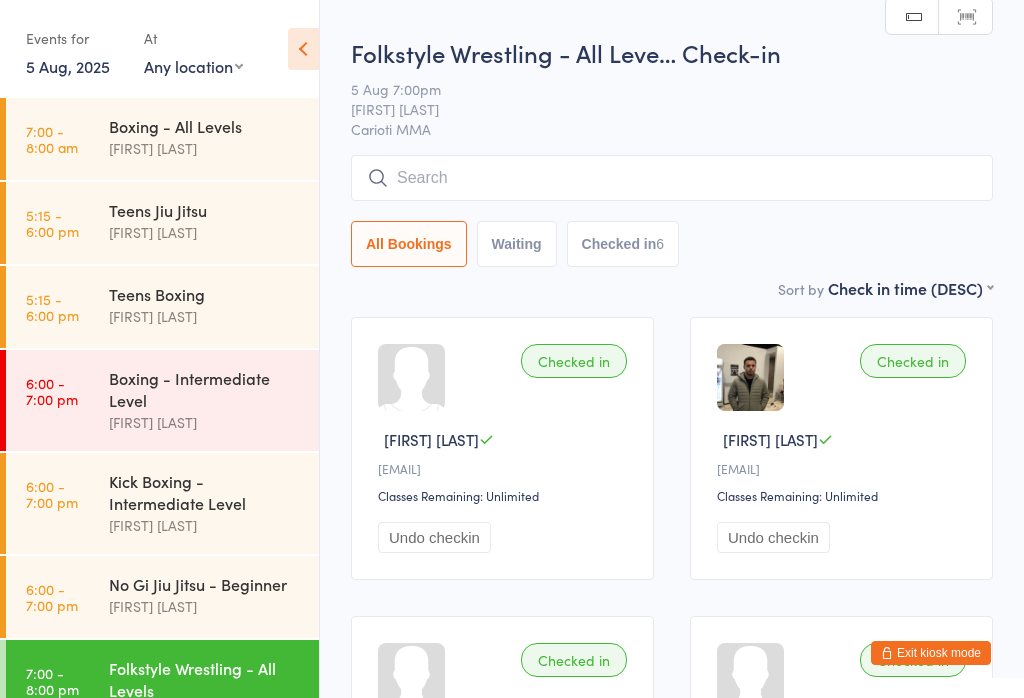 scroll, scrollTop: 0, scrollLeft: 0, axis: both 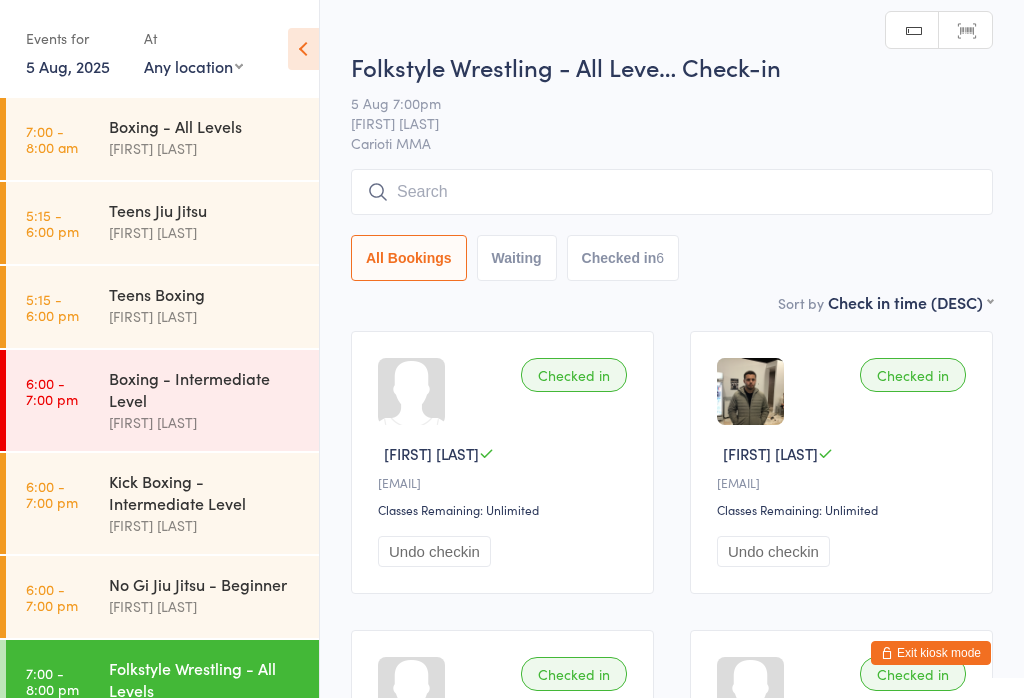 click at bounding box center [672, 192] 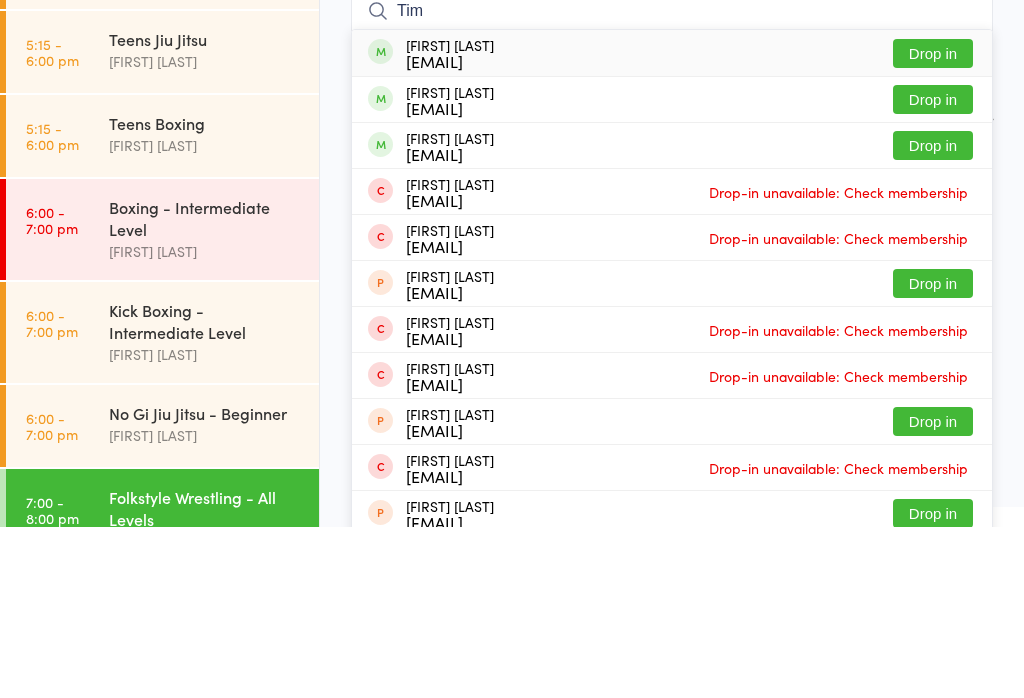 type on "Tim" 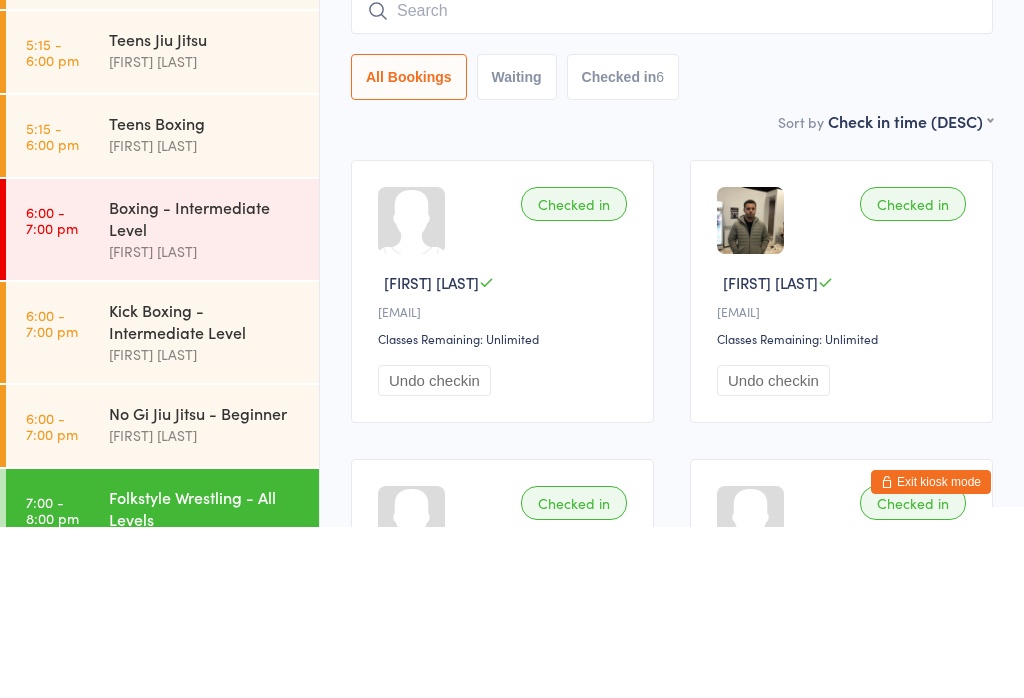 scroll, scrollTop: 171, scrollLeft: 0, axis: vertical 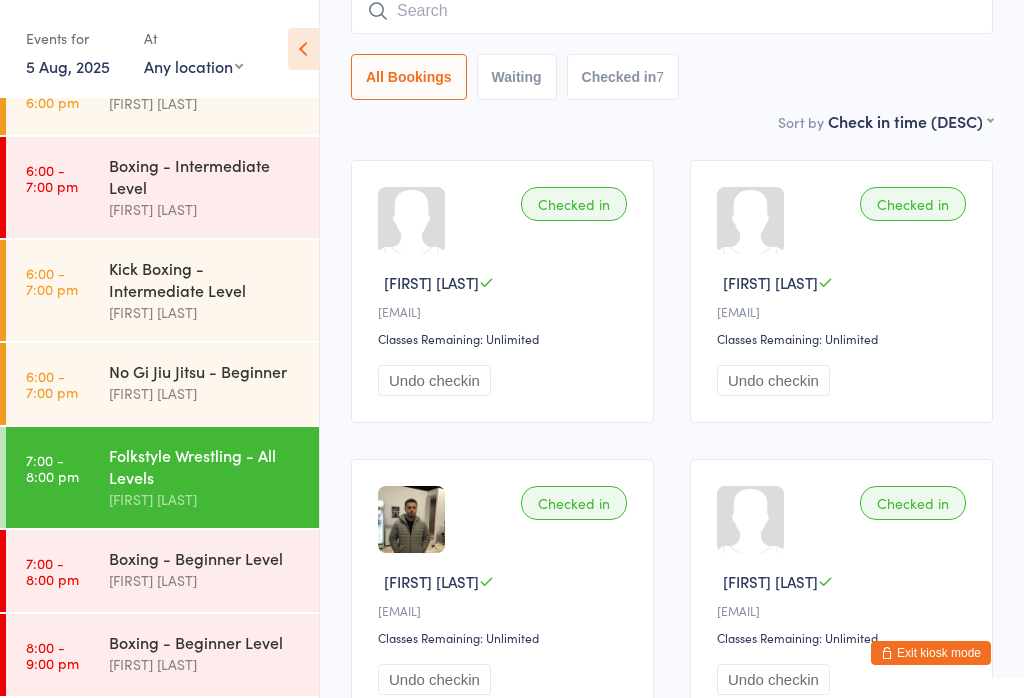 click on "Boxing - Beginner Level" at bounding box center (205, 558) 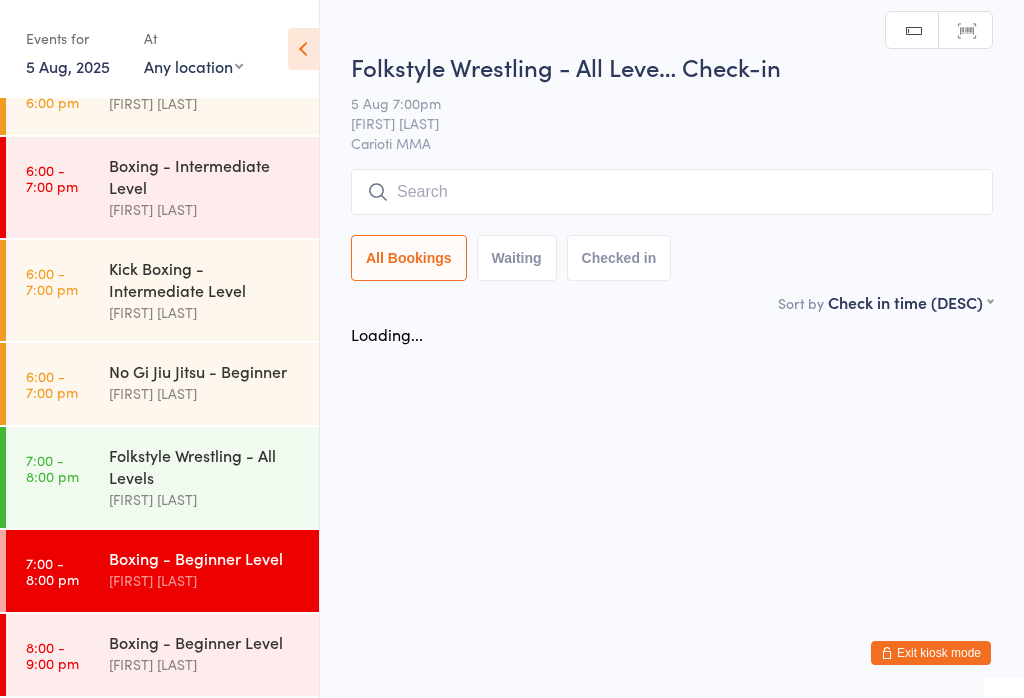 scroll, scrollTop: 0, scrollLeft: 0, axis: both 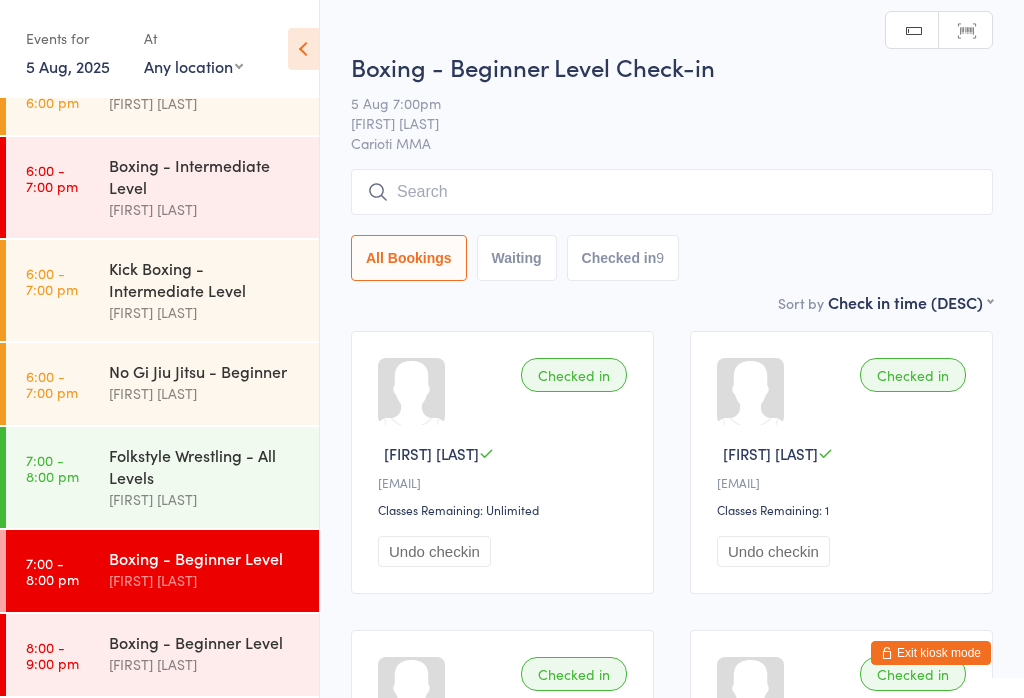 click at bounding box center [672, 192] 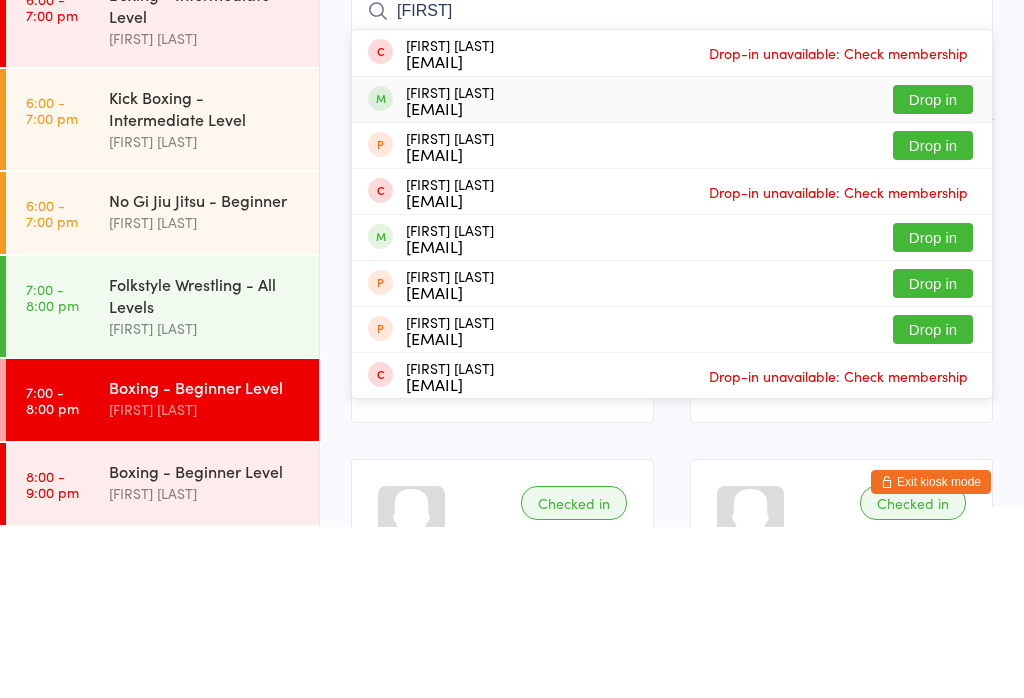 type on "Zach" 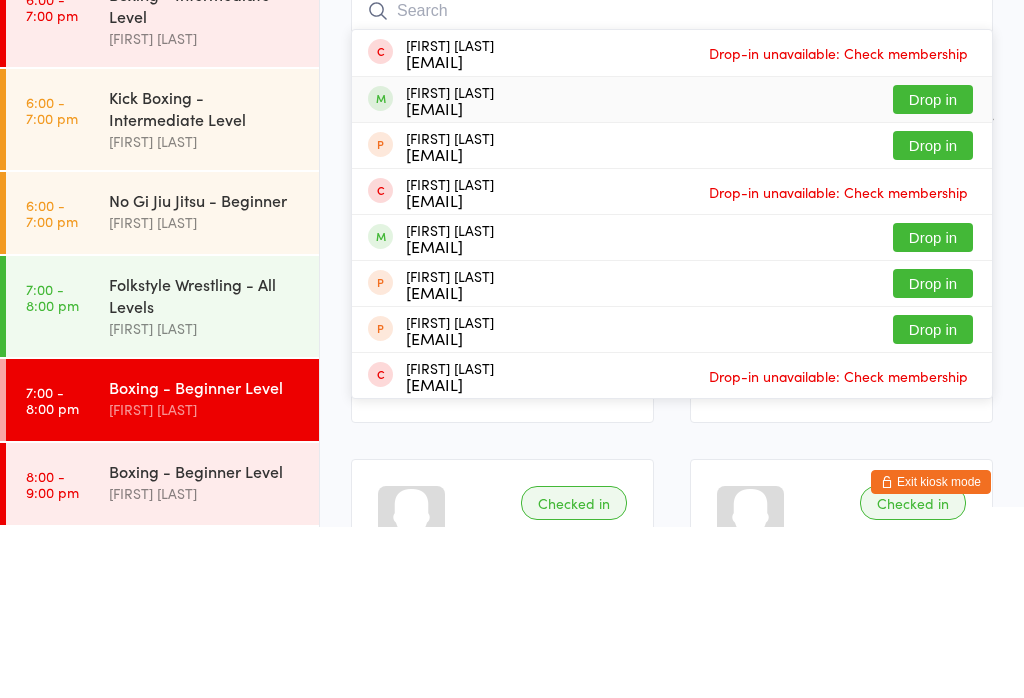 scroll, scrollTop: 171, scrollLeft: 0, axis: vertical 